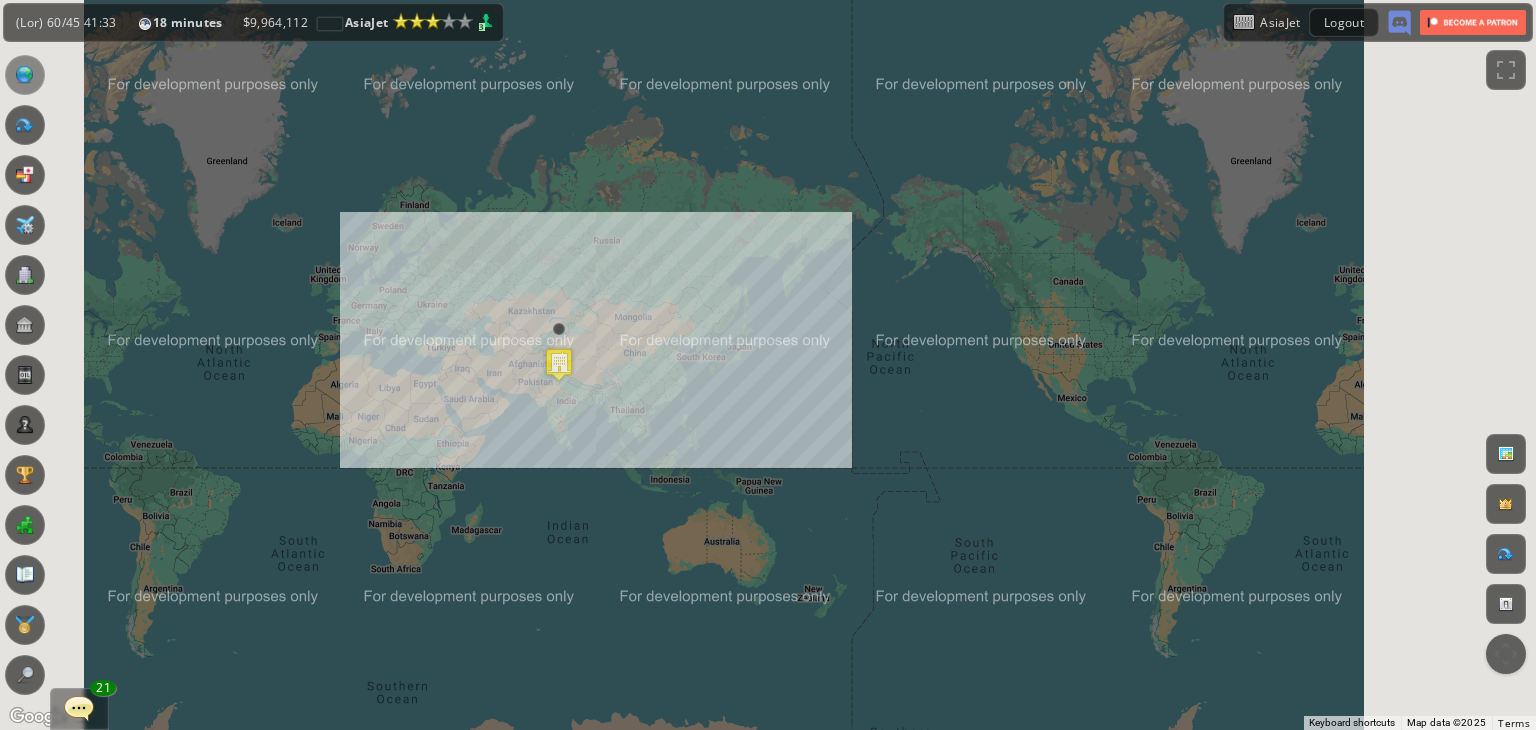 scroll, scrollTop: 0, scrollLeft: 0, axis: both 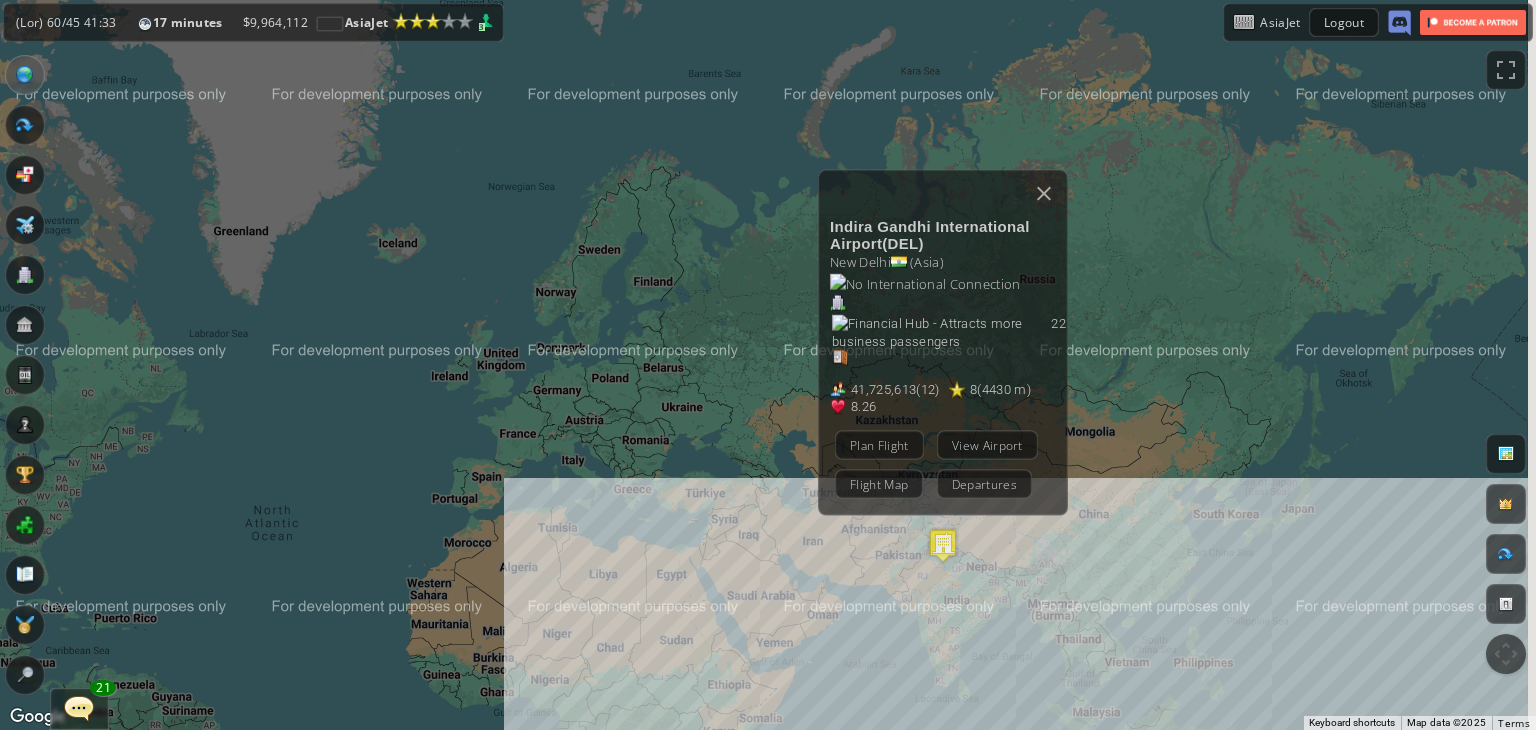 drag, startPoint x: 881, startPoint y: 333, endPoint x: 604, endPoint y: 315, distance: 277.58423 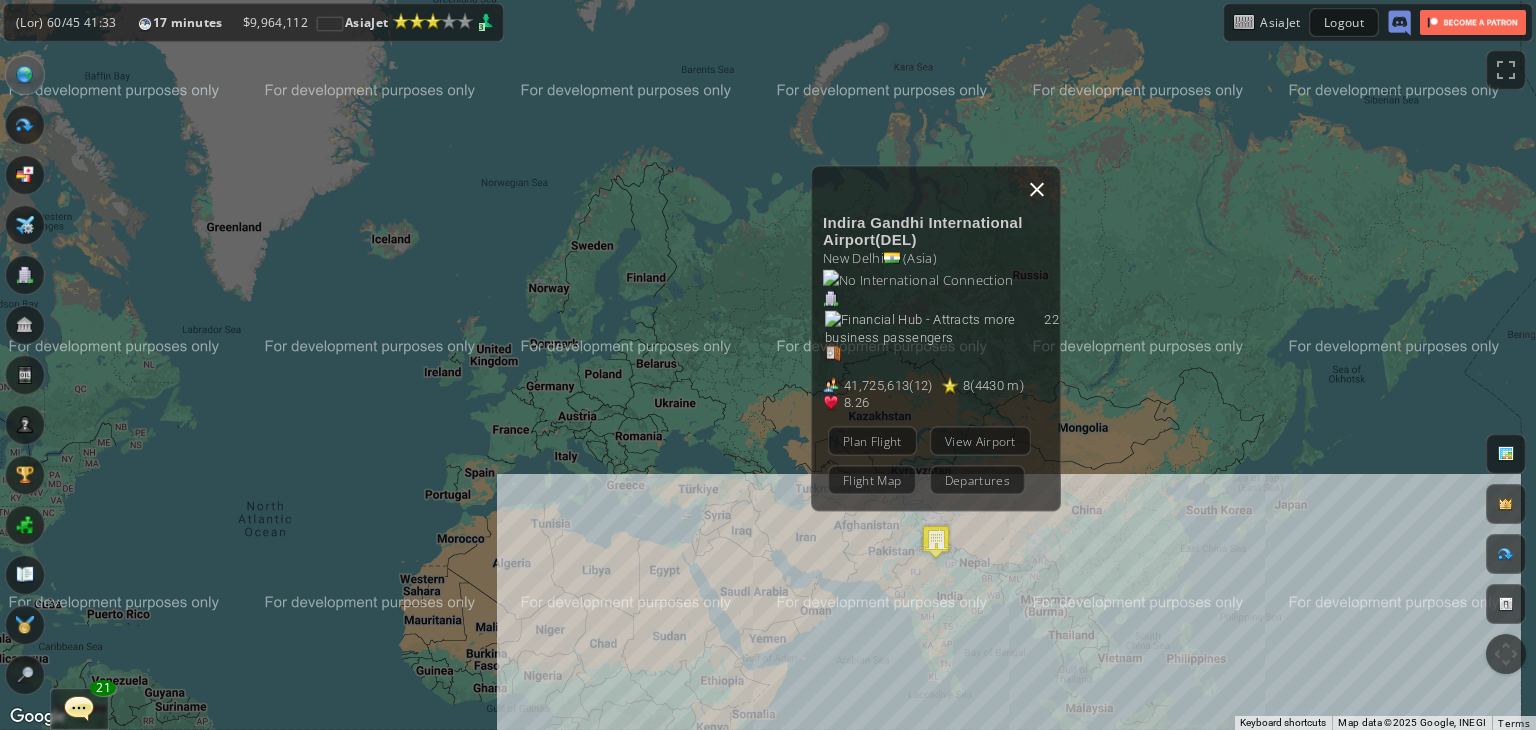 click at bounding box center (1037, 190) 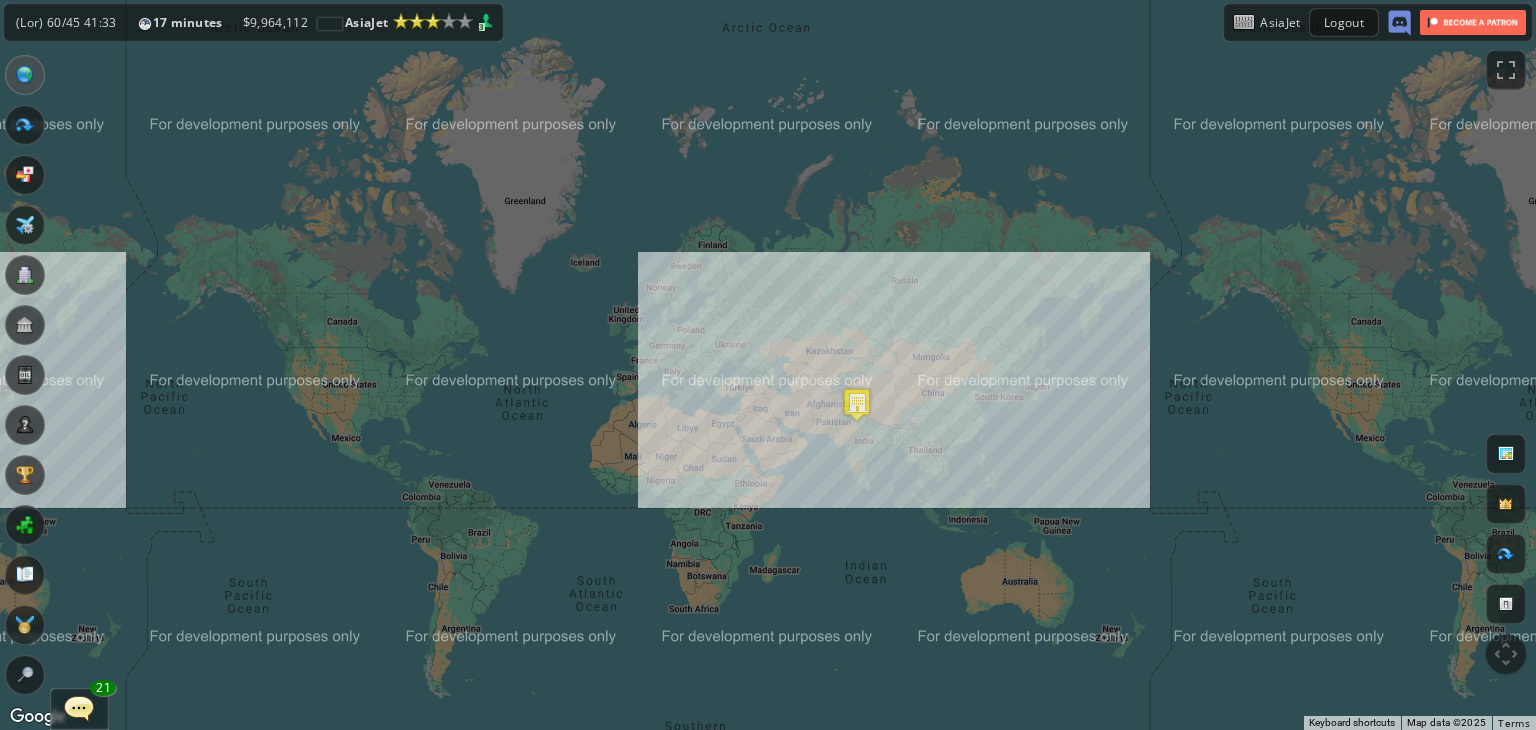 drag, startPoint x: 901, startPoint y: 297, endPoint x: 712, endPoint y: 297, distance: 189 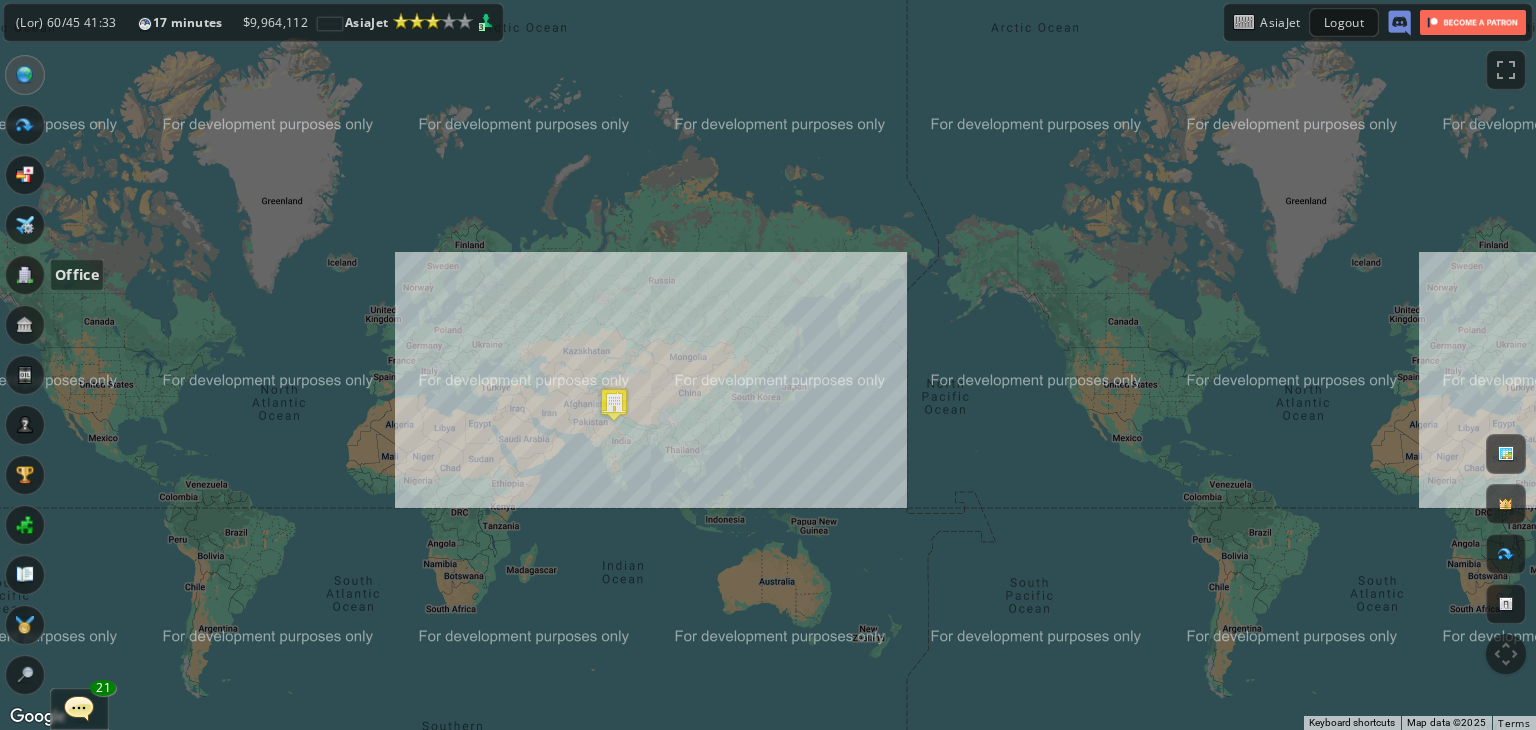 click at bounding box center [25, 275] 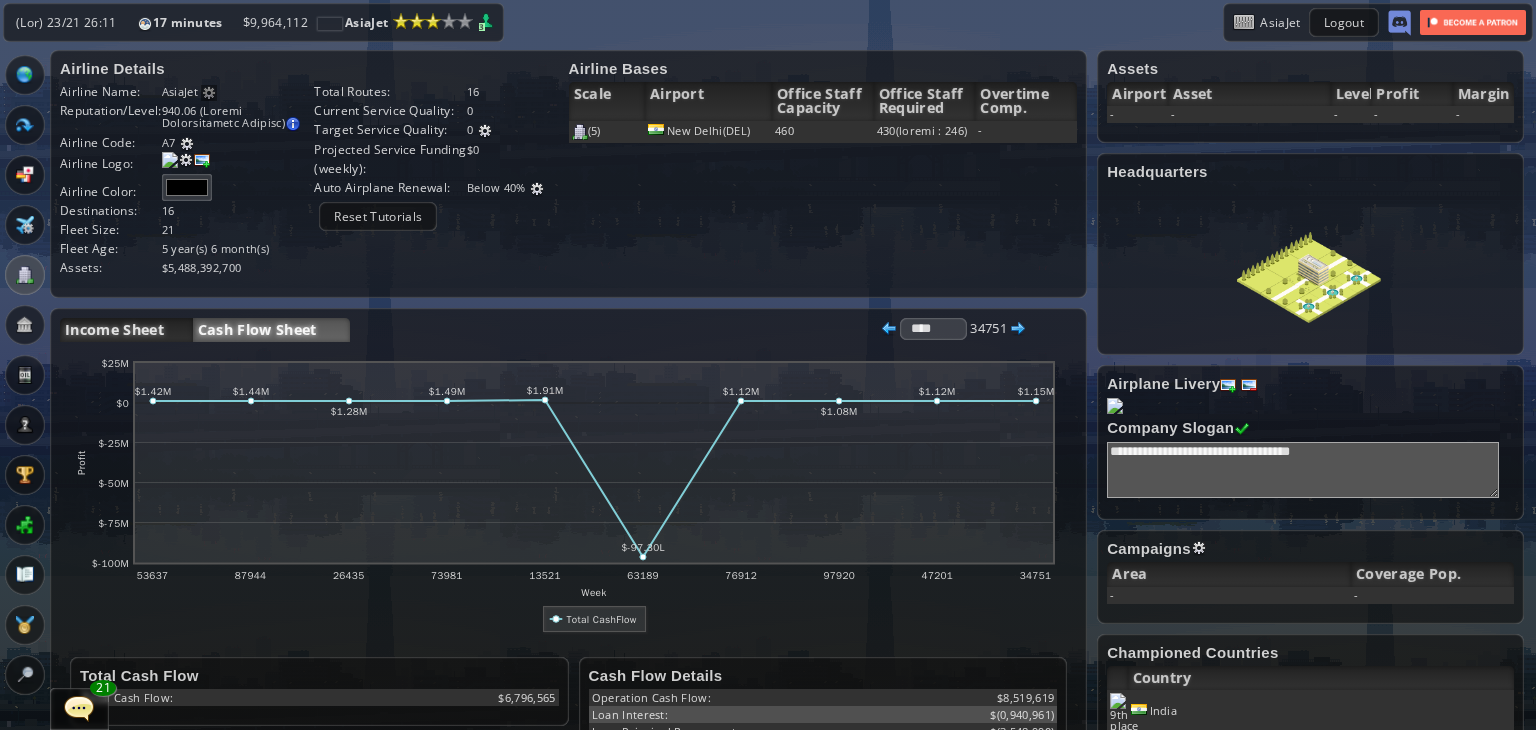 click on "Income Sheet" at bounding box center [126, 330] 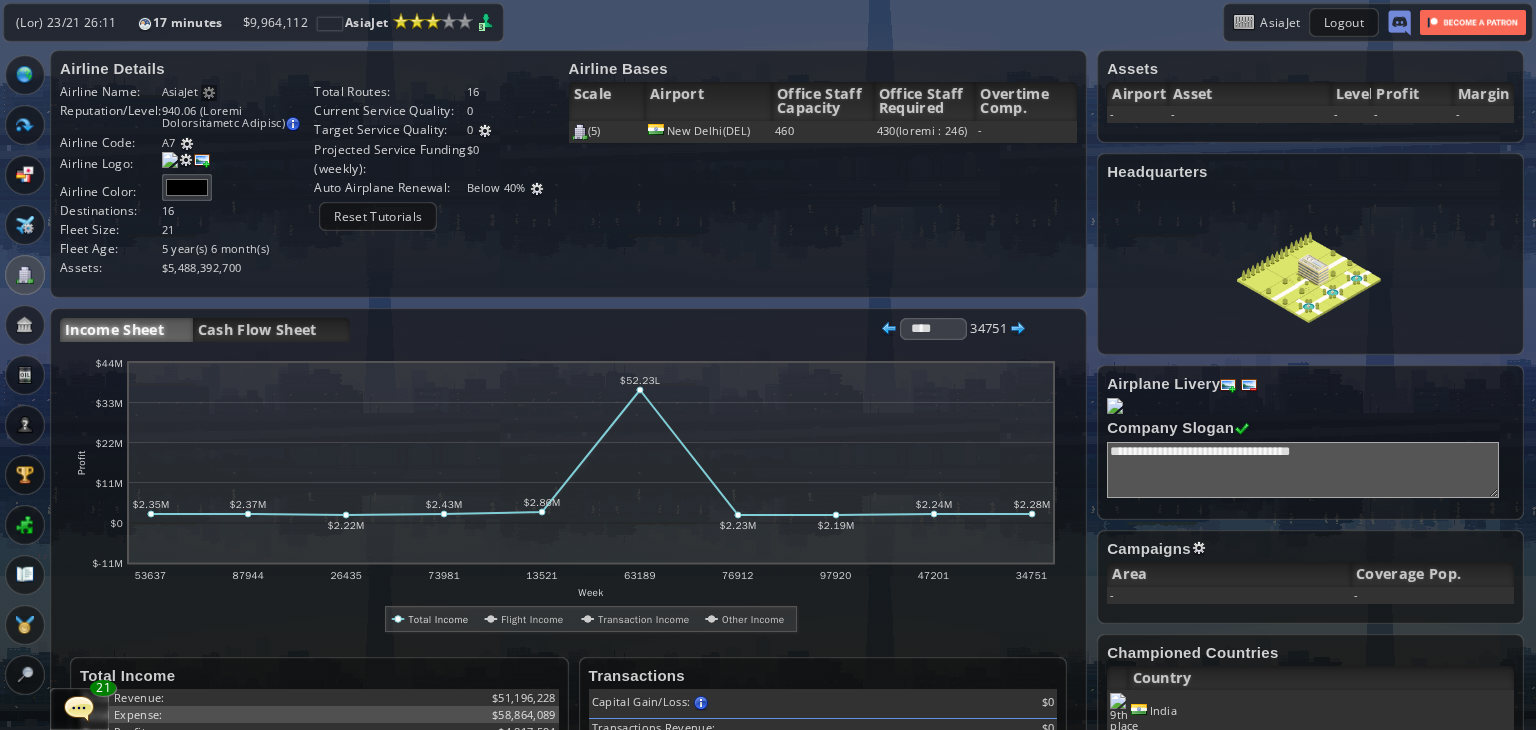 scroll, scrollTop: 0, scrollLeft: 0, axis: both 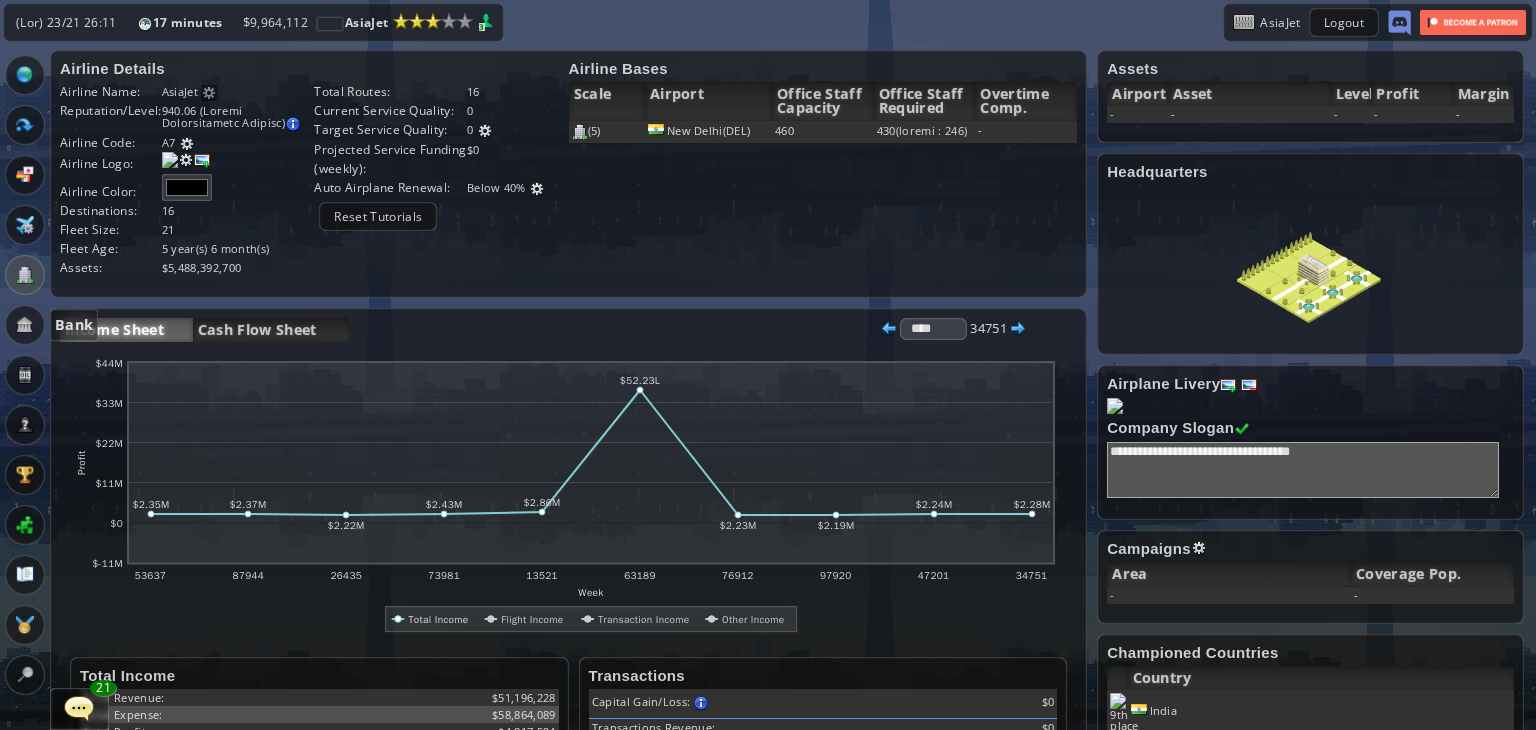 click at bounding box center [25, 325] 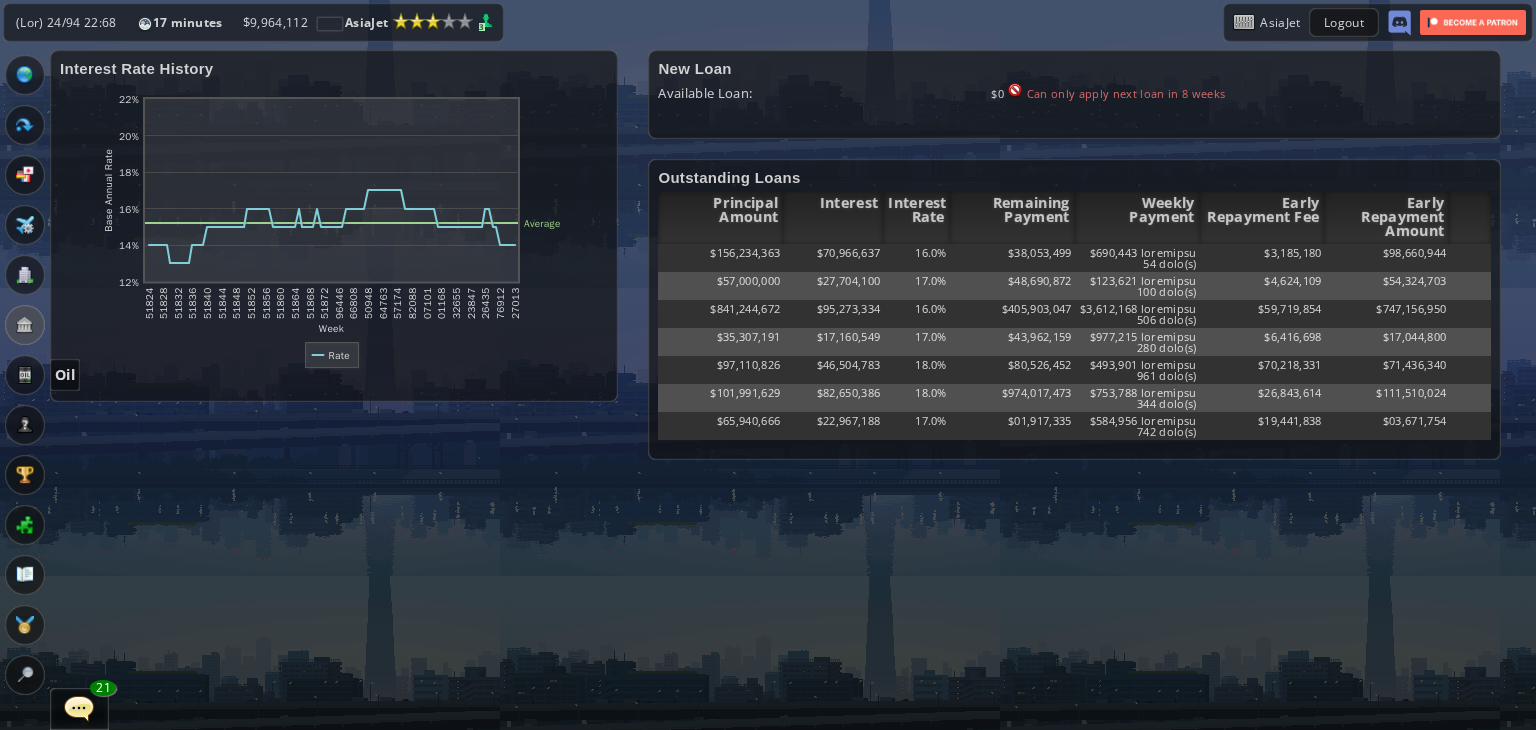 click at bounding box center (25, 375) 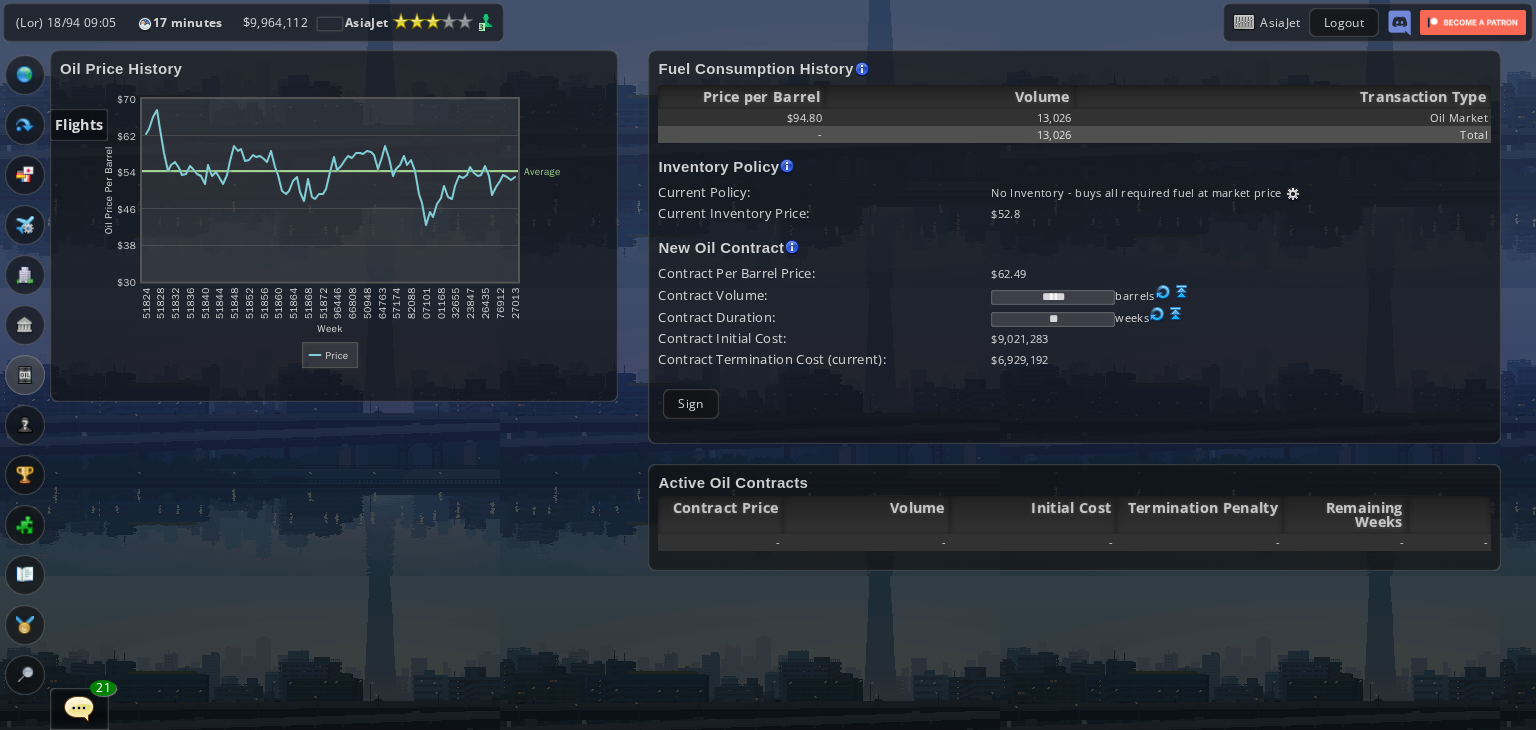 click at bounding box center [25, 125] 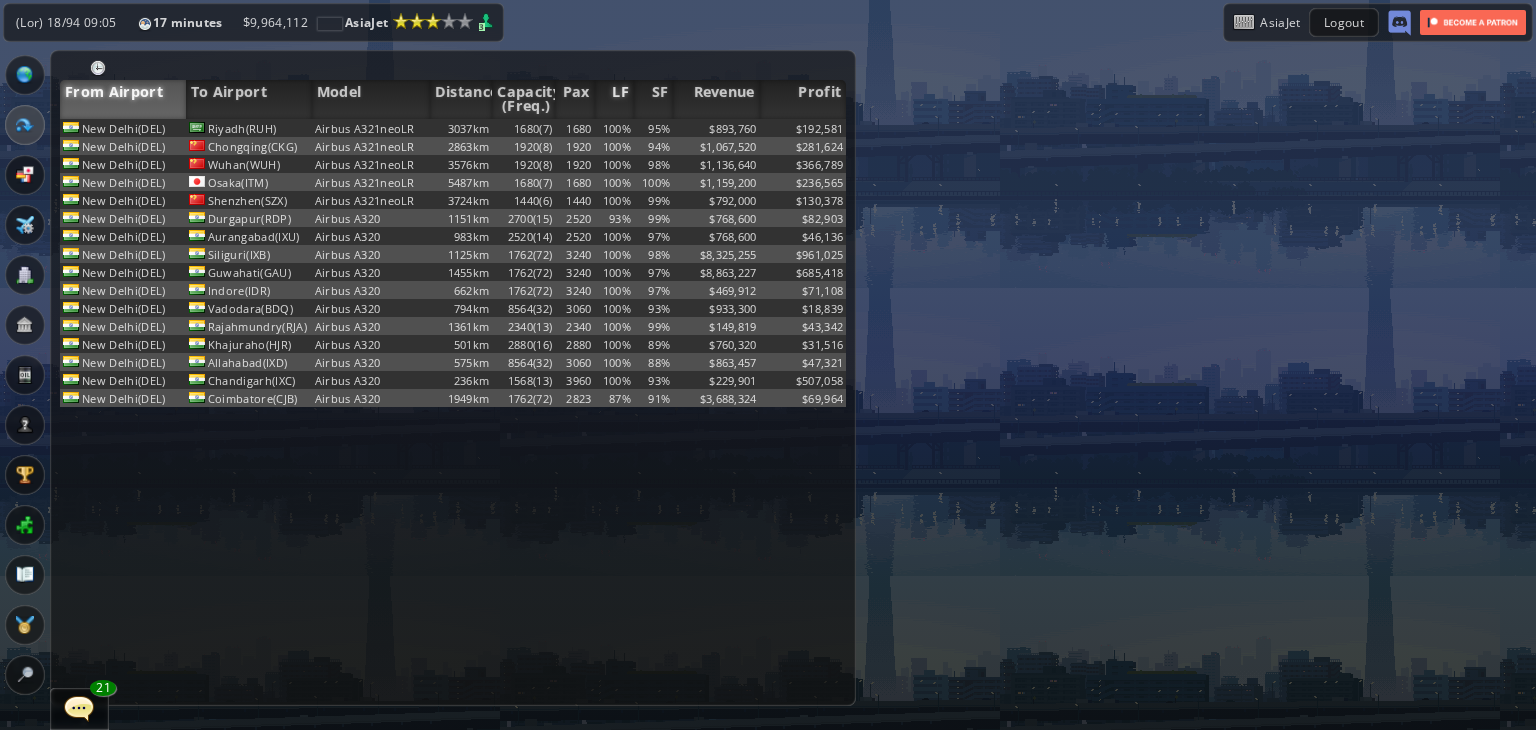 click on "LF" at bounding box center (614, 99) 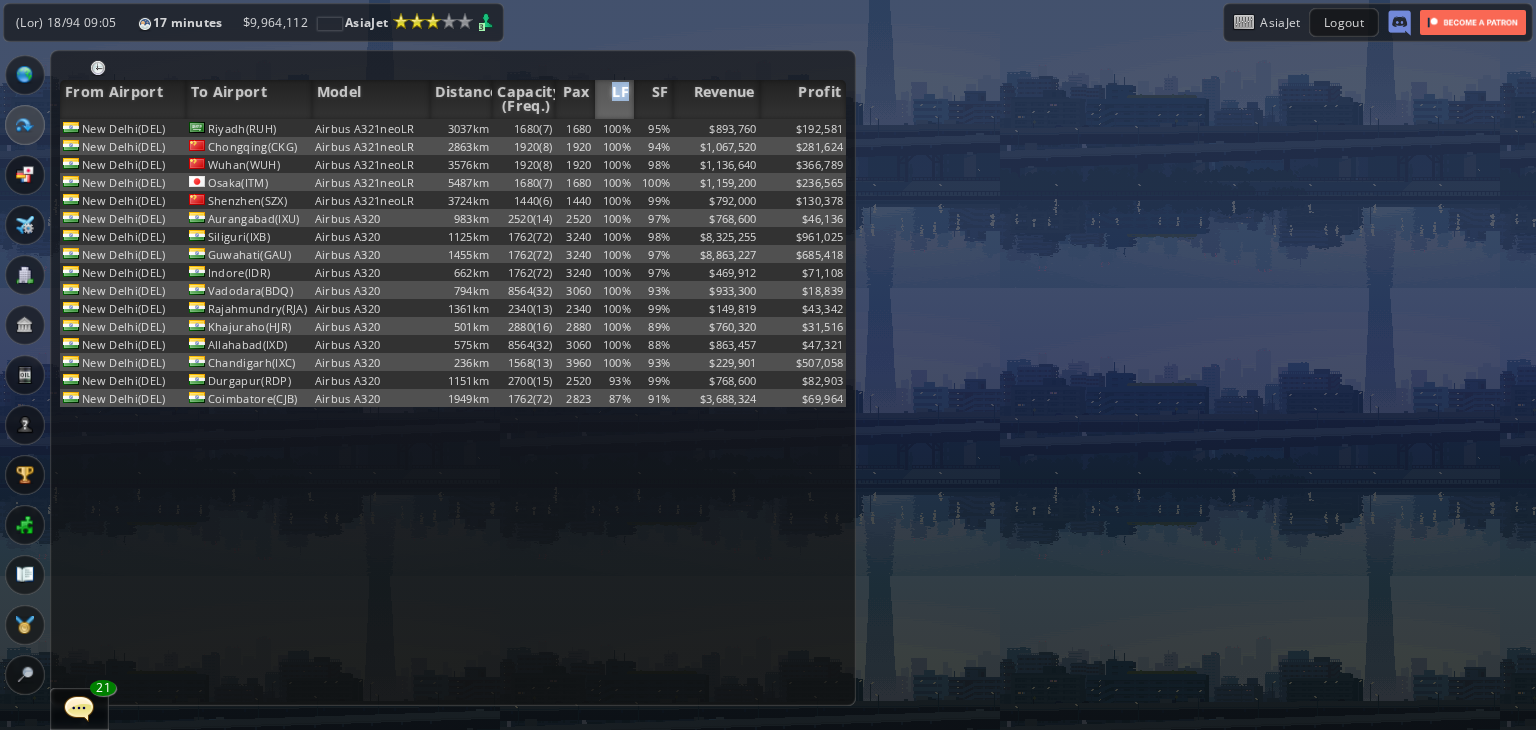click on "LF" at bounding box center (614, 99) 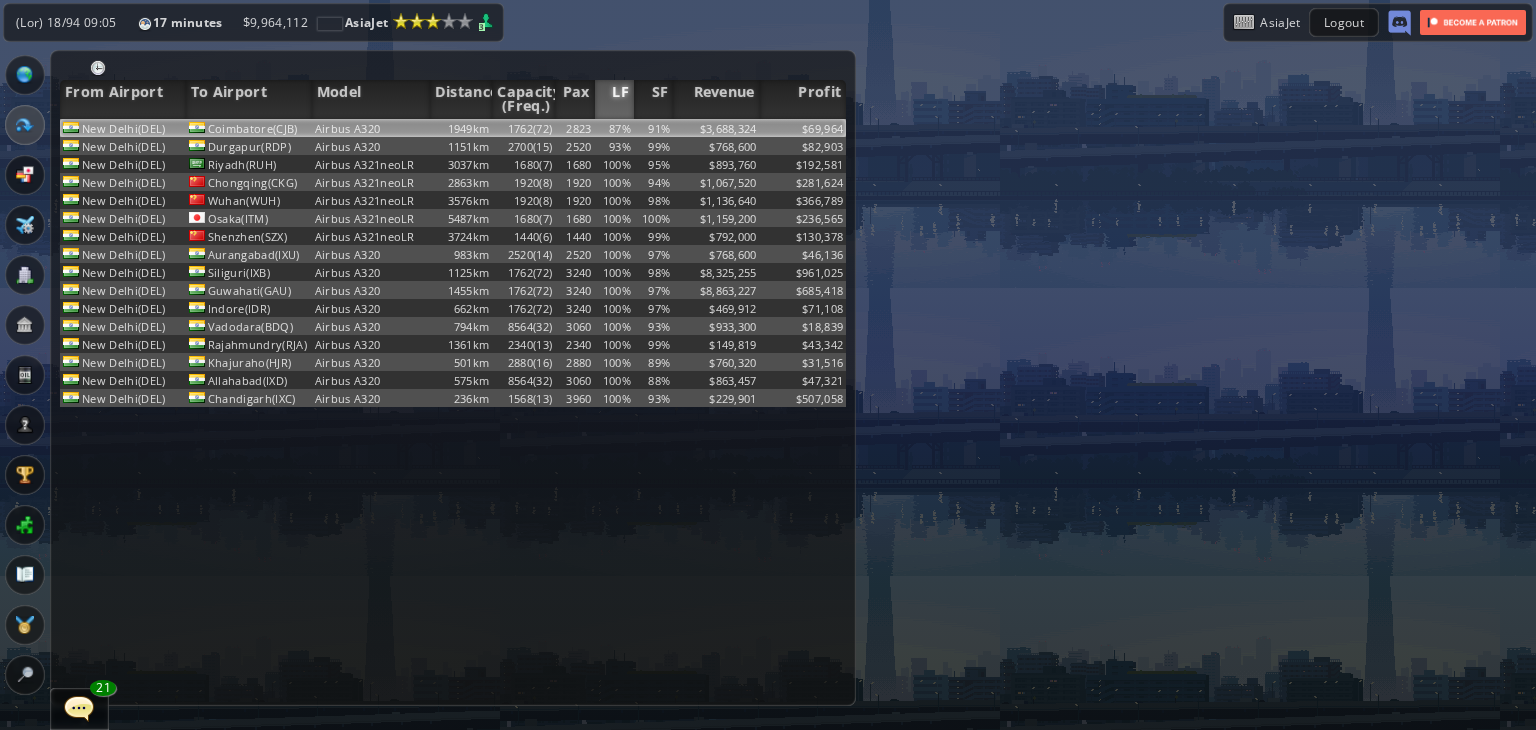click on "87%" at bounding box center (614, 128) 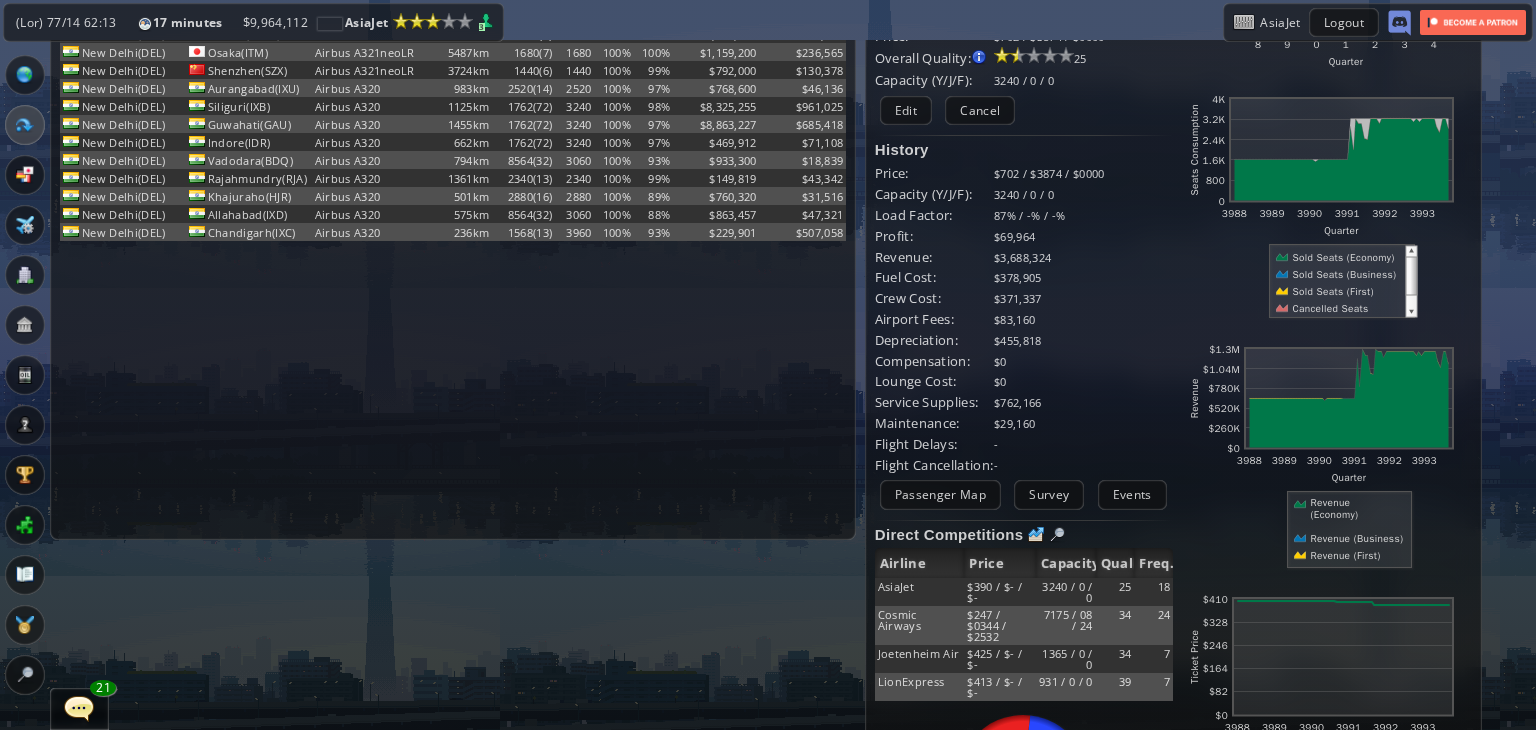 scroll, scrollTop: 330, scrollLeft: 0, axis: vertical 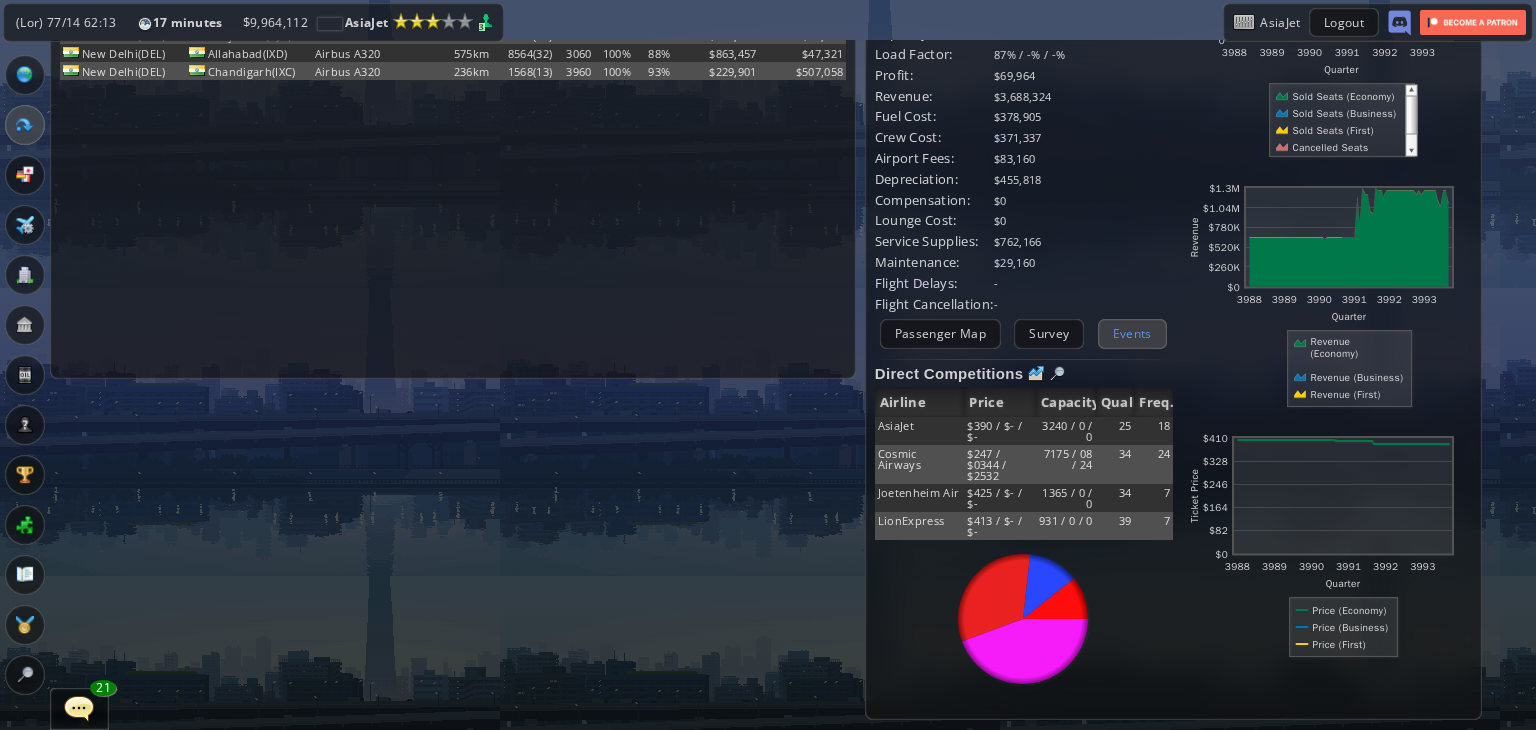 click on "Events" at bounding box center (1132, 333) 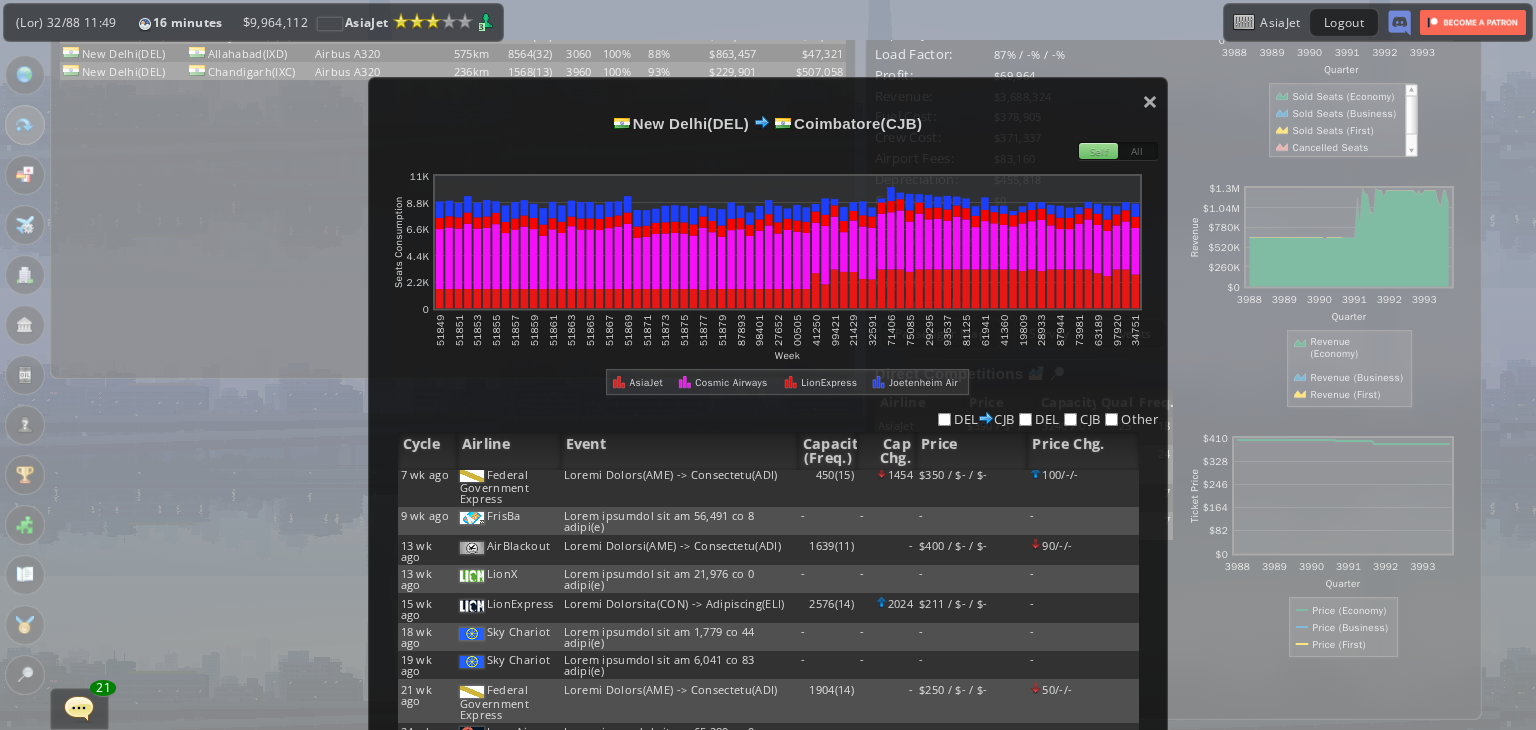 scroll, scrollTop: 0, scrollLeft: 0, axis: both 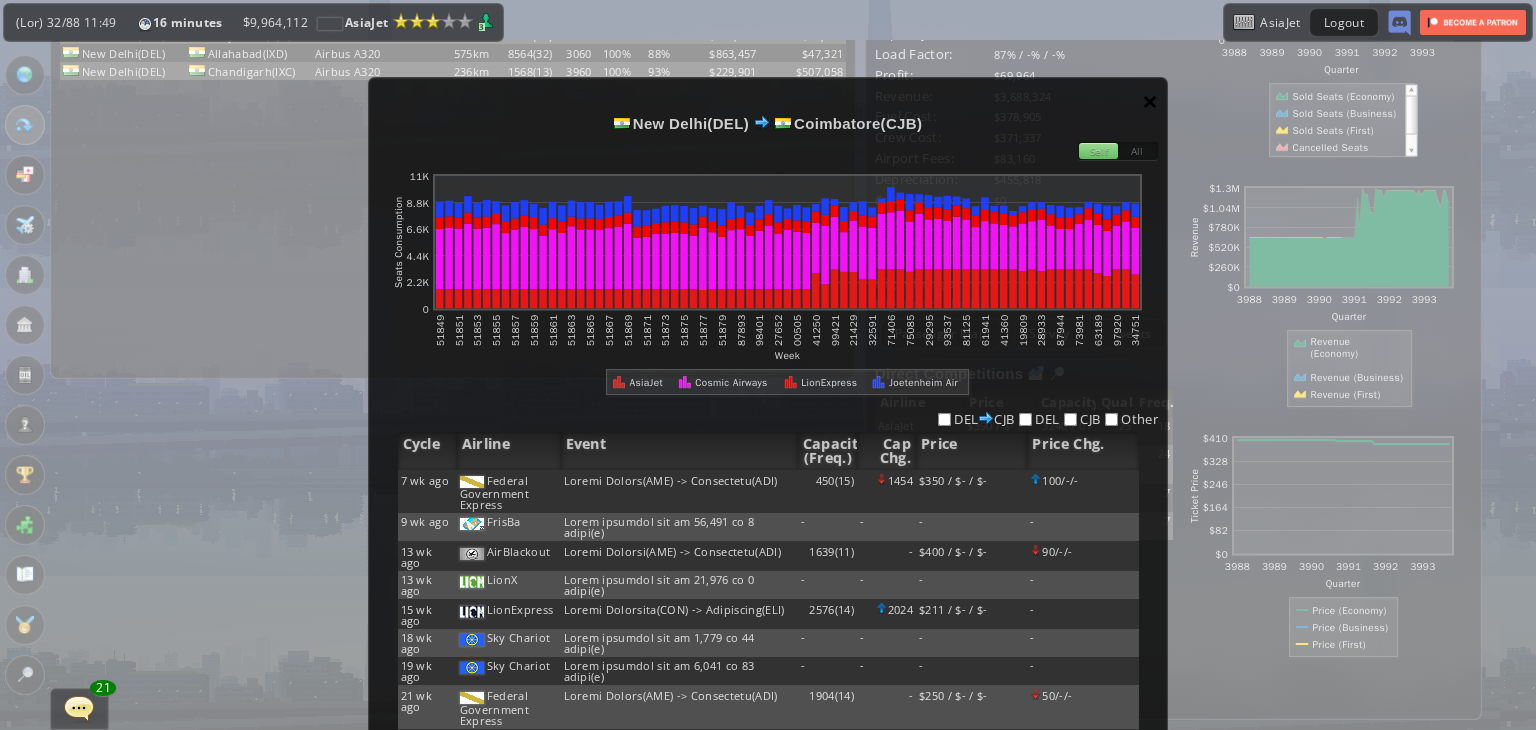 click on "×" at bounding box center (1150, 101) 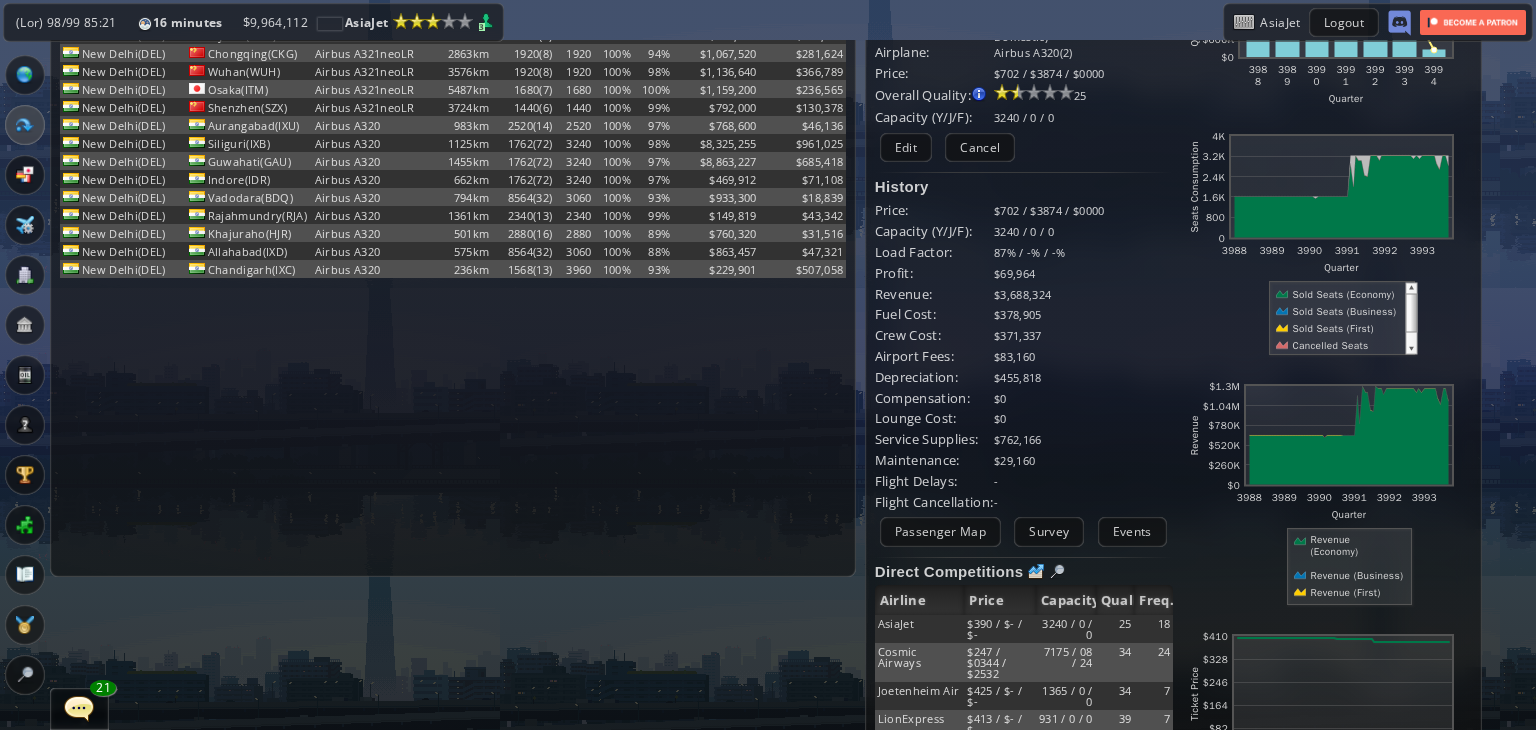 scroll, scrollTop: 30, scrollLeft: 0, axis: vertical 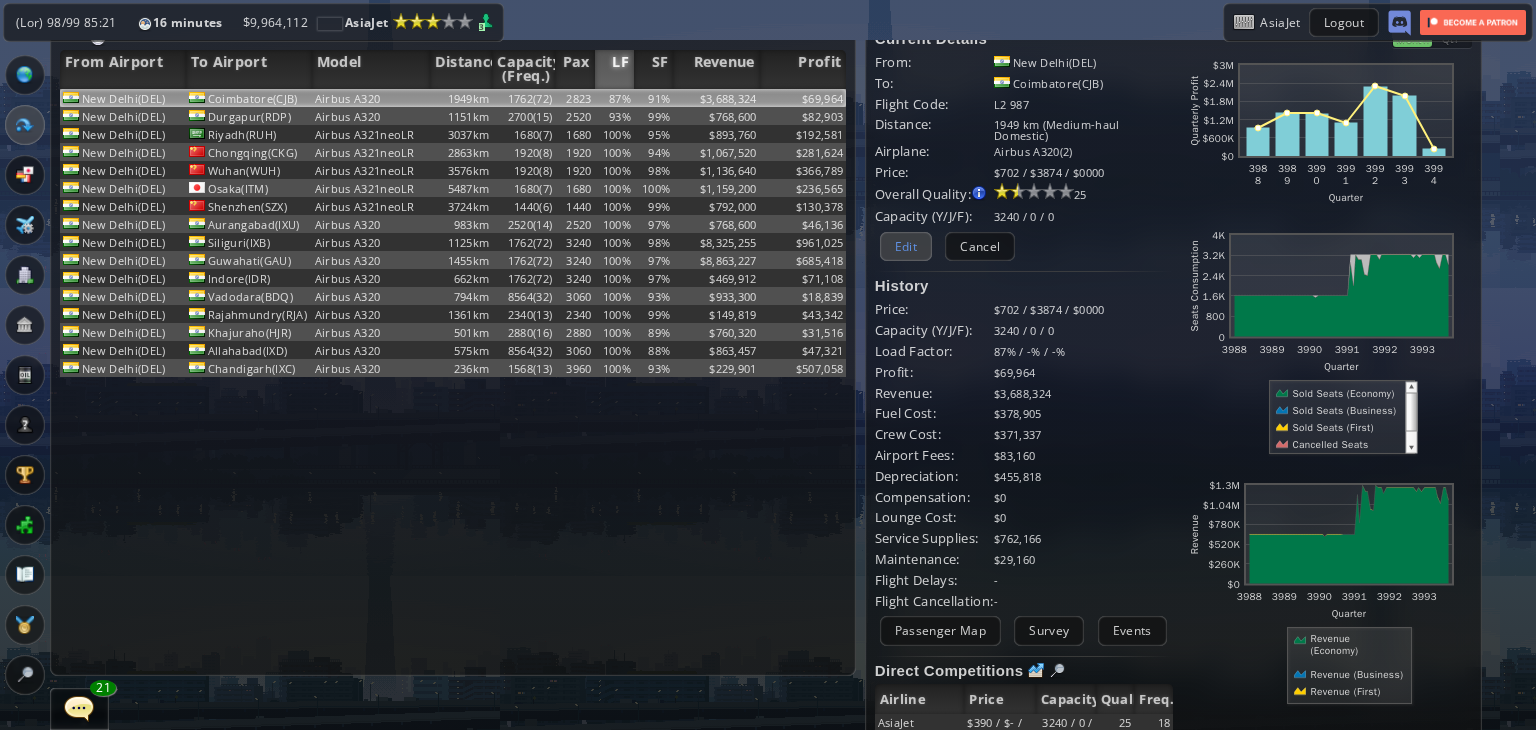 click on "Edit" at bounding box center [906, 246] 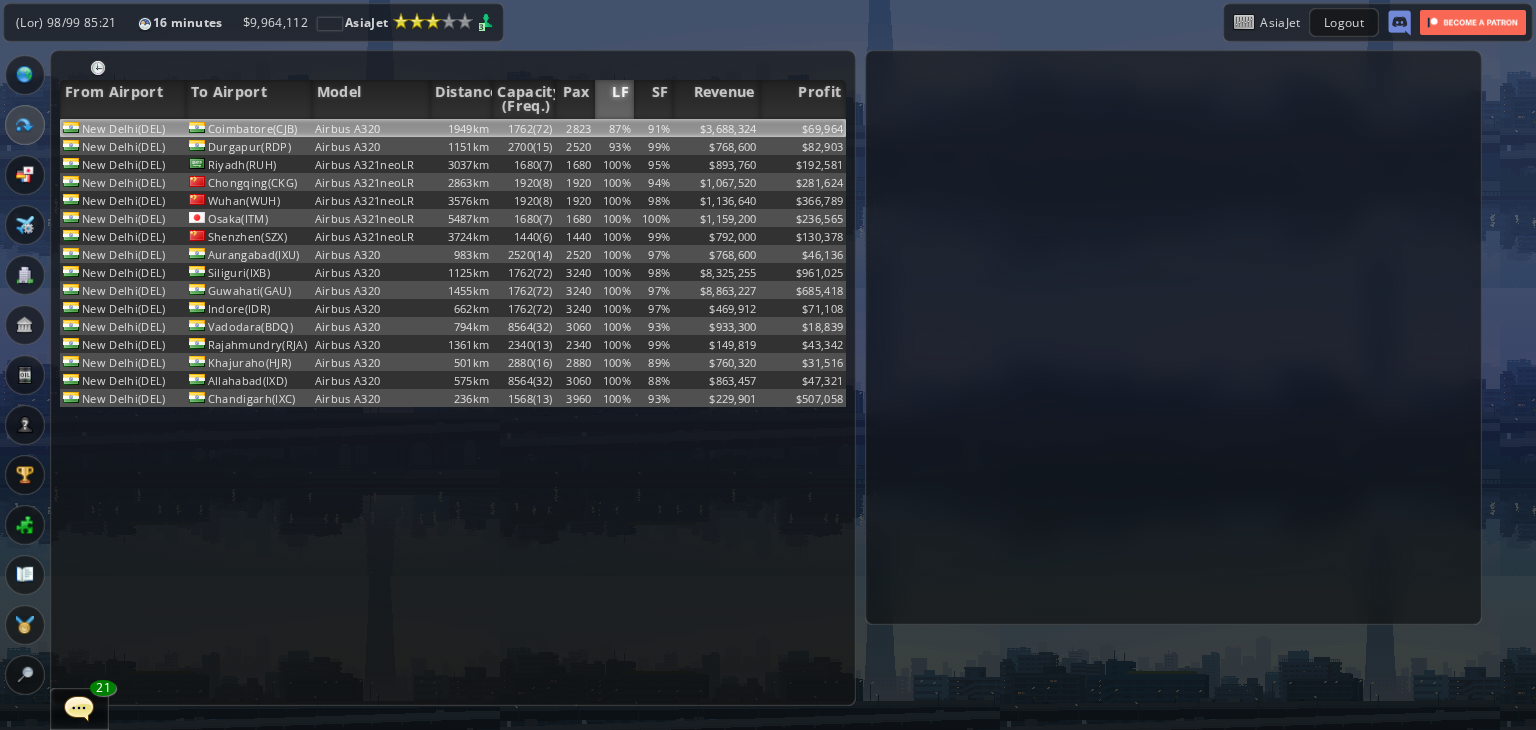 scroll, scrollTop: 0, scrollLeft: 0, axis: both 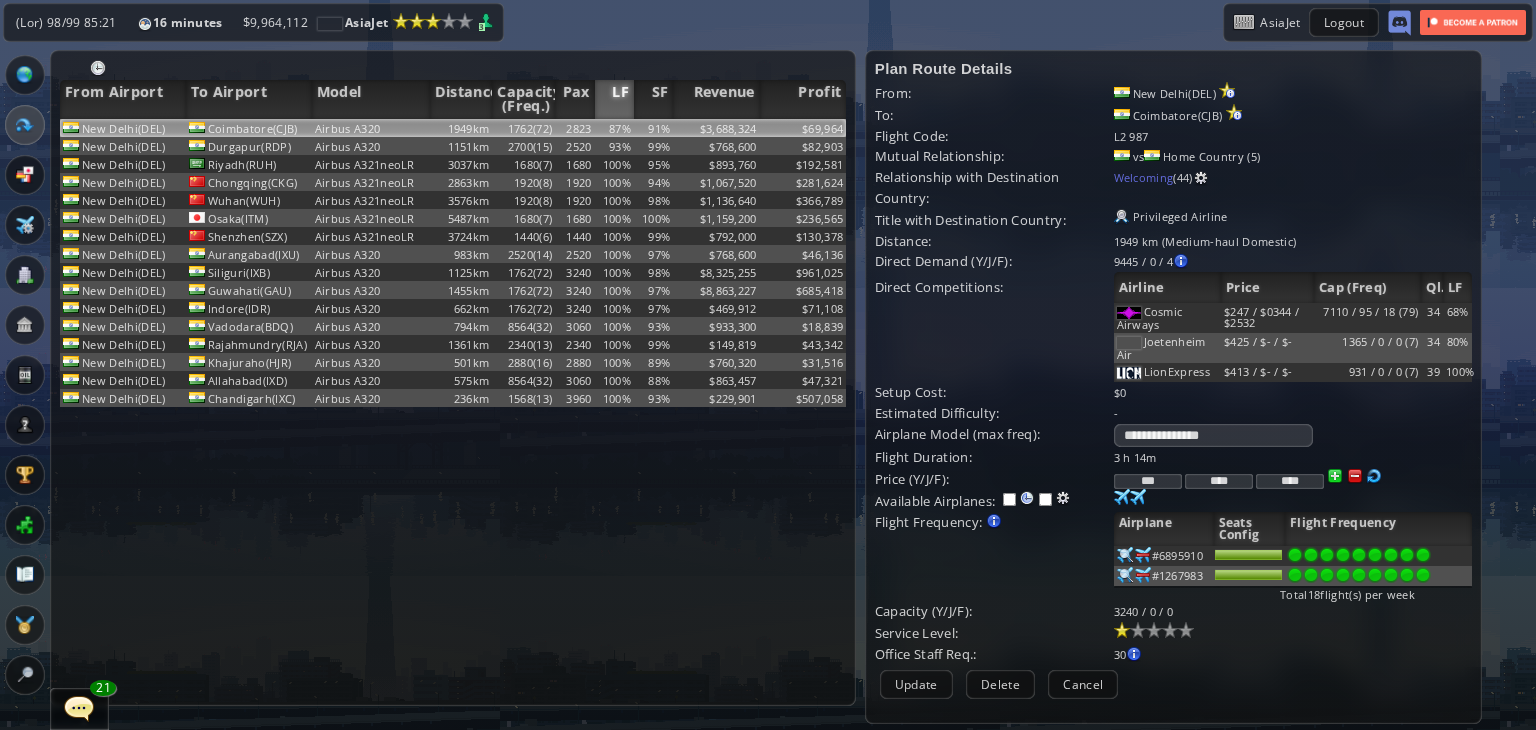 click on "***" at bounding box center (1148, 481) 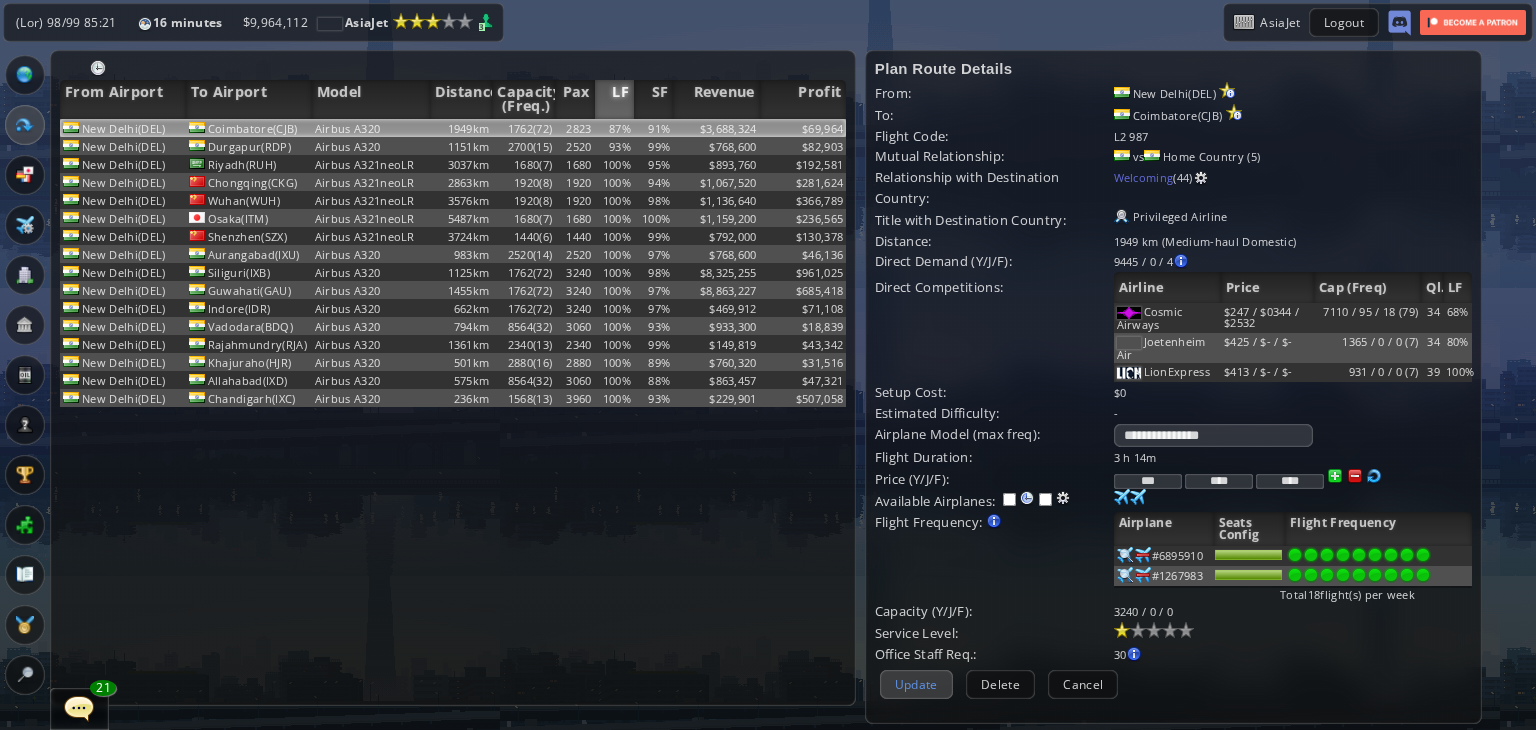 type on "***" 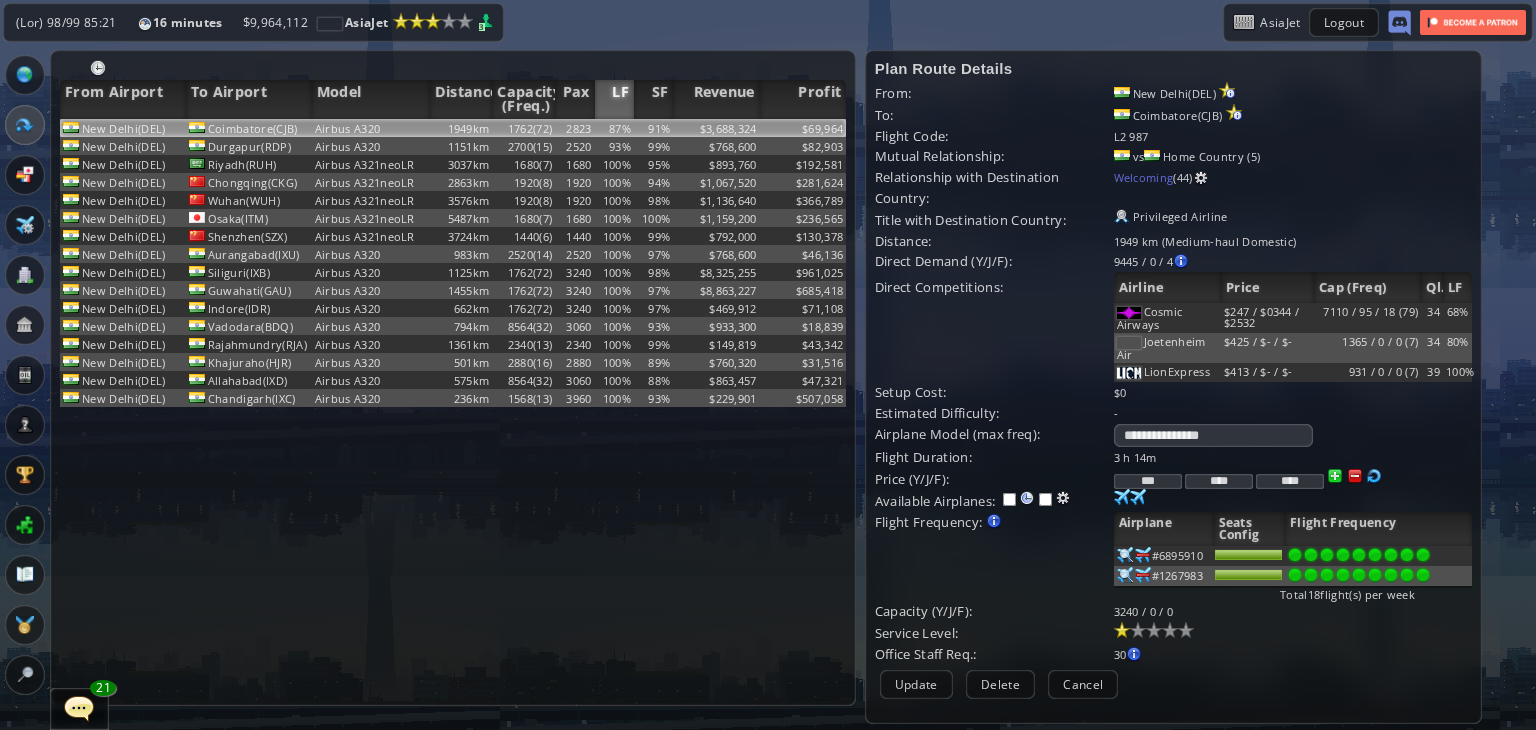 click on "Update" at bounding box center [916, 684] 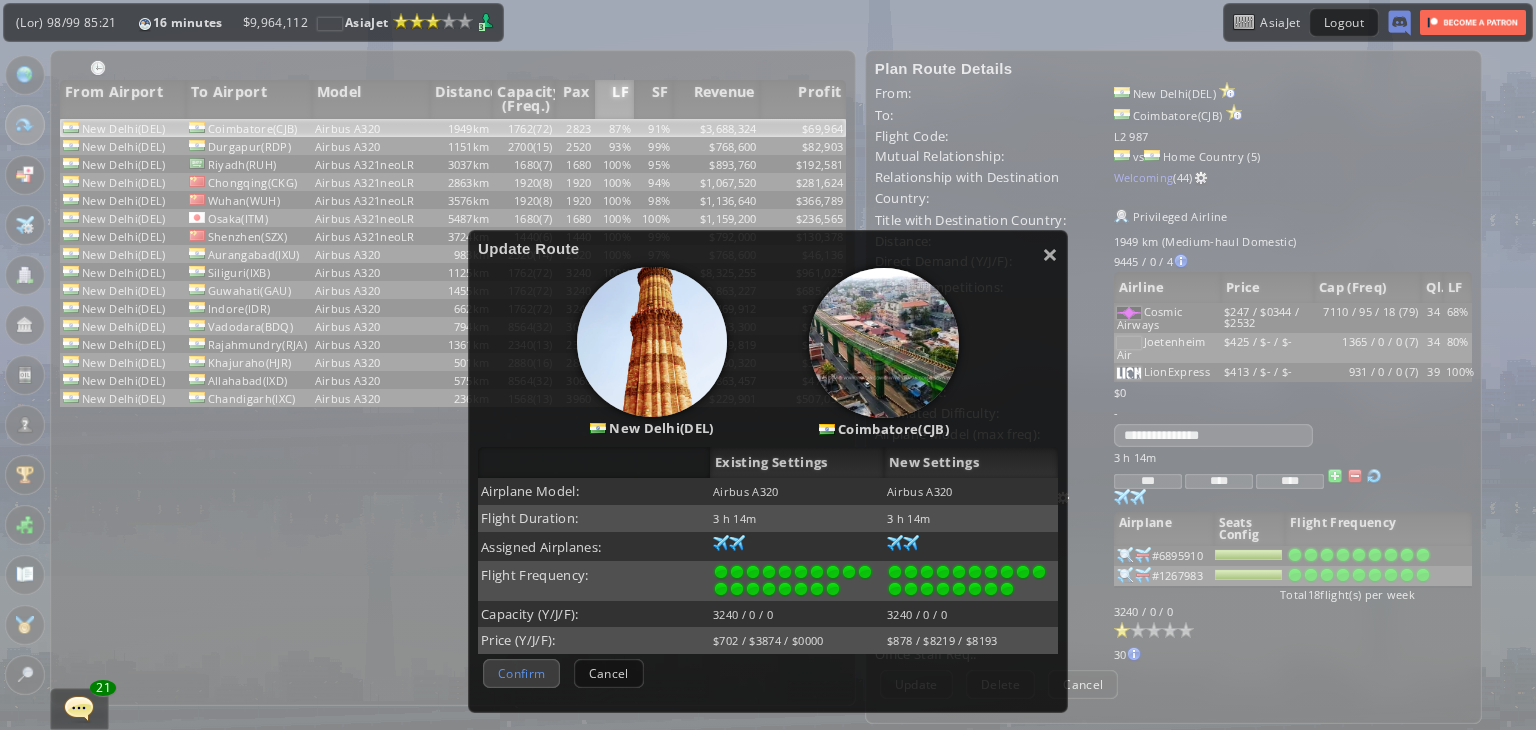 click on "Confirm" at bounding box center [521, 673] 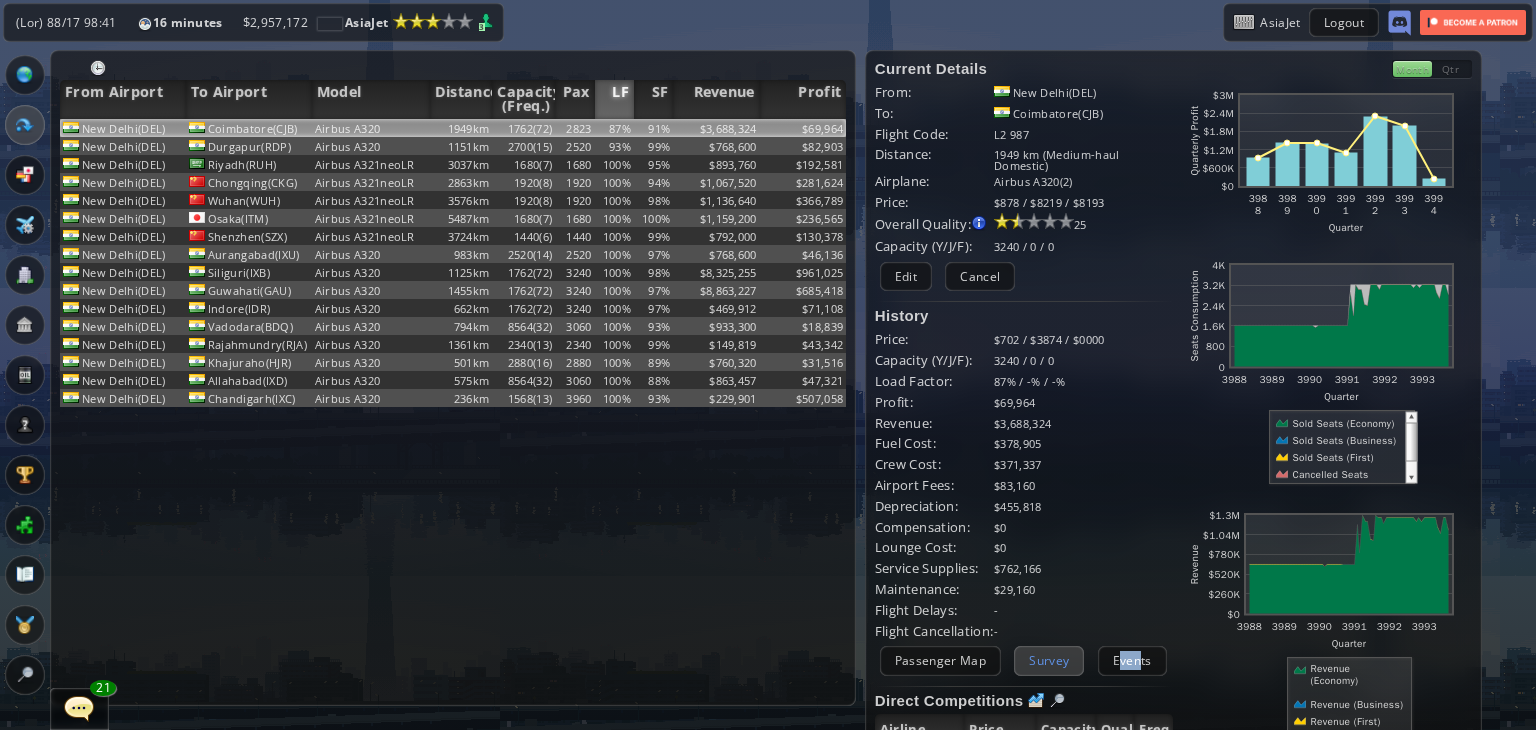 drag, startPoint x: 1122, startPoint y: 663, endPoint x: 1057, endPoint y: 664, distance: 65.00769 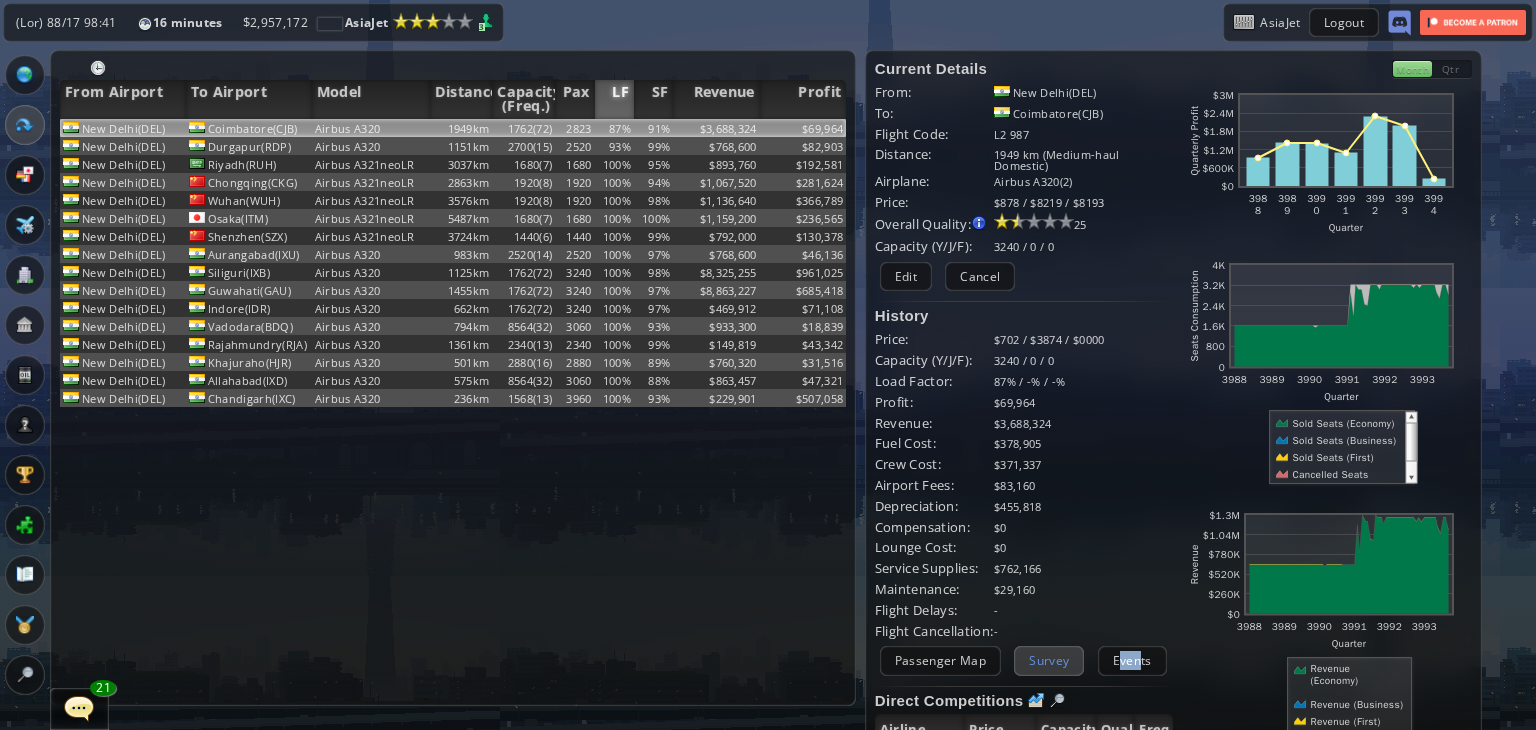 click on "Loremip Dolorsi
Amet:
Con Adipi(ELI)
Se:
Doeiusmodt(INC)
Utlabo Etdo:
M3 966
Aliquaen:
7278 ad (Minimv-quis Nostrude)
Ullamcol:
Nisial E748(7)
Eacom:
$891 / $0917 / $0160
Consequ Duisaut:
Irurein reprehe vo velitessec fu:
- Nulla Par exc Sinto
- Cupidat Nonp suntc qui offic
- Deserun moll Animide Laborum
80" at bounding box center [1024, 543] 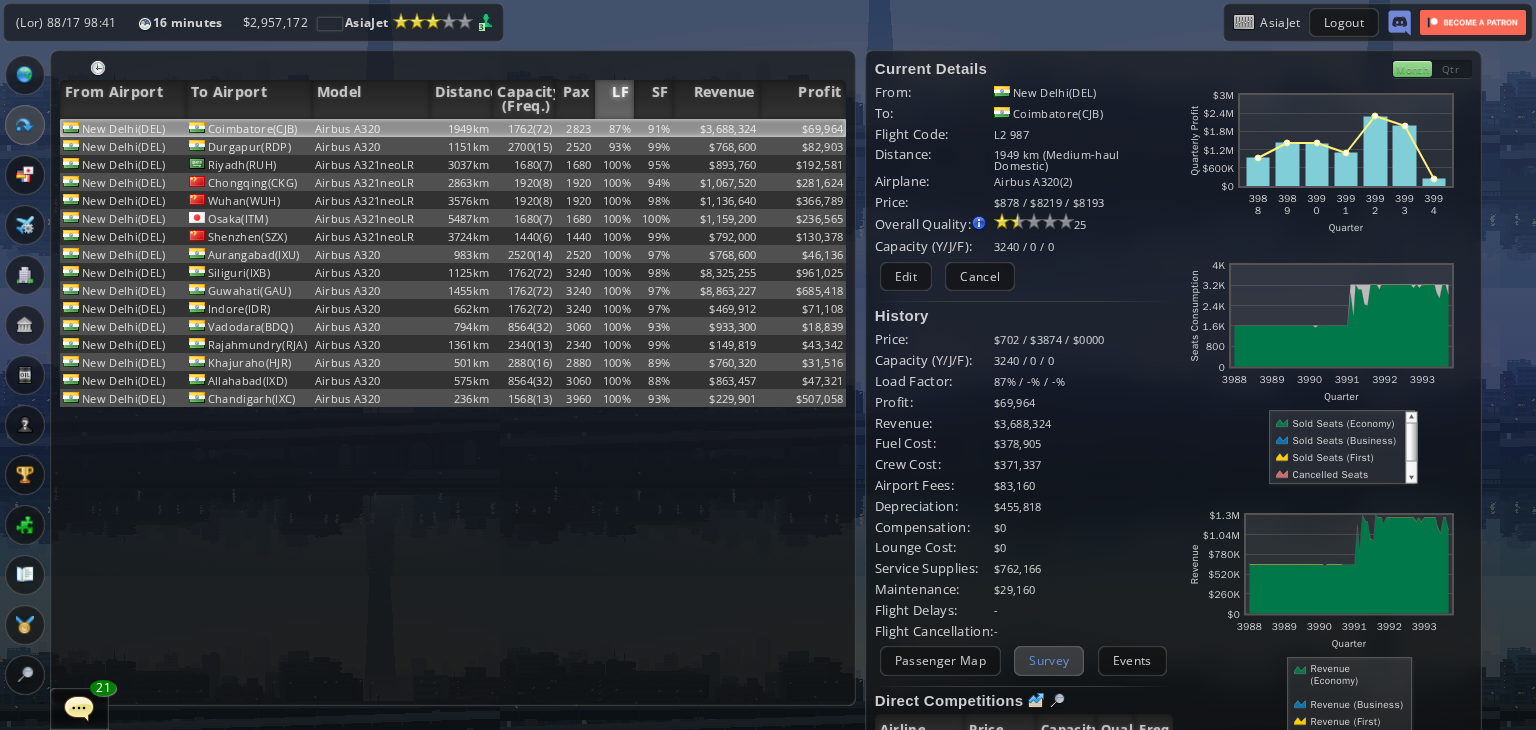click on "Survey" at bounding box center (1049, 660) 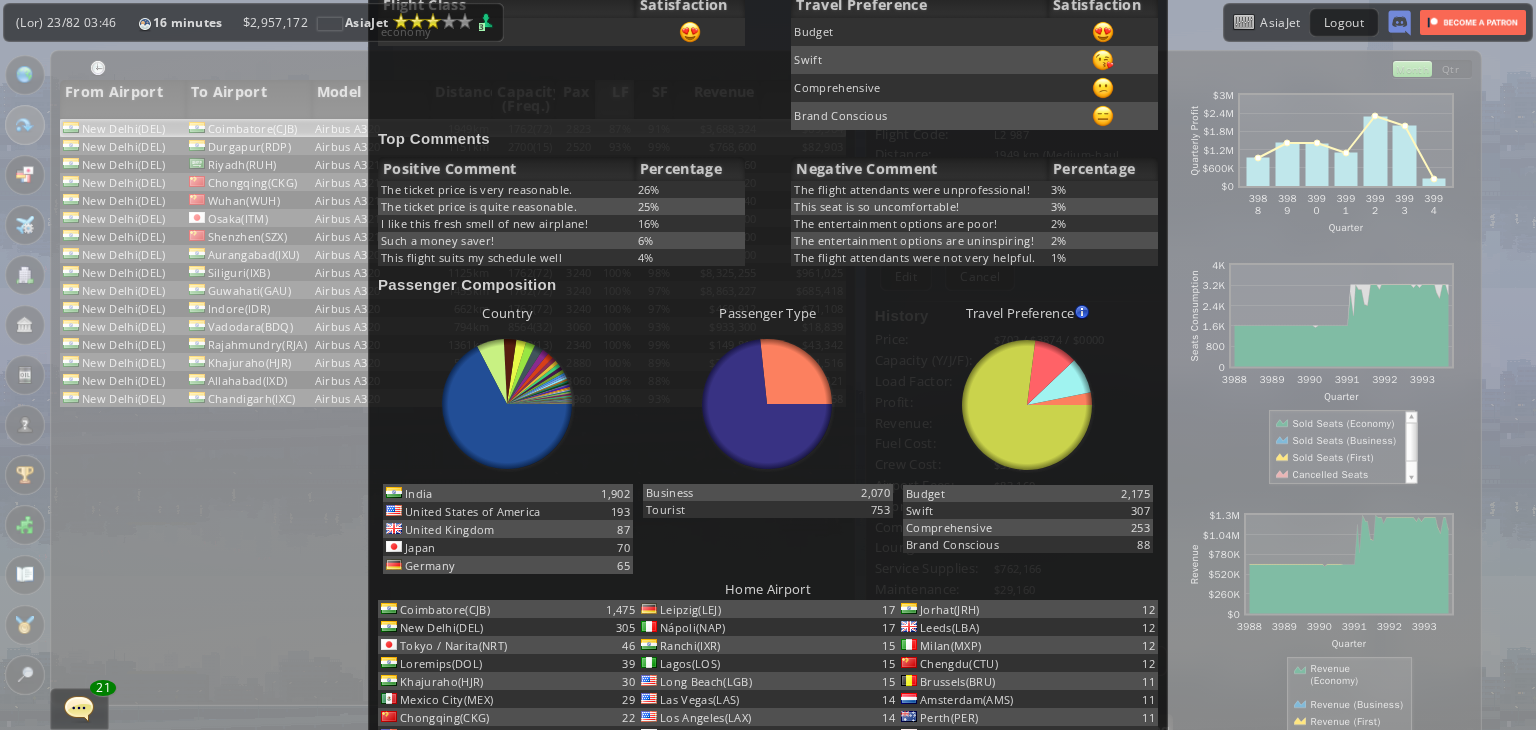 scroll, scrollTop: 0, scrollLeft: 0, axis: both 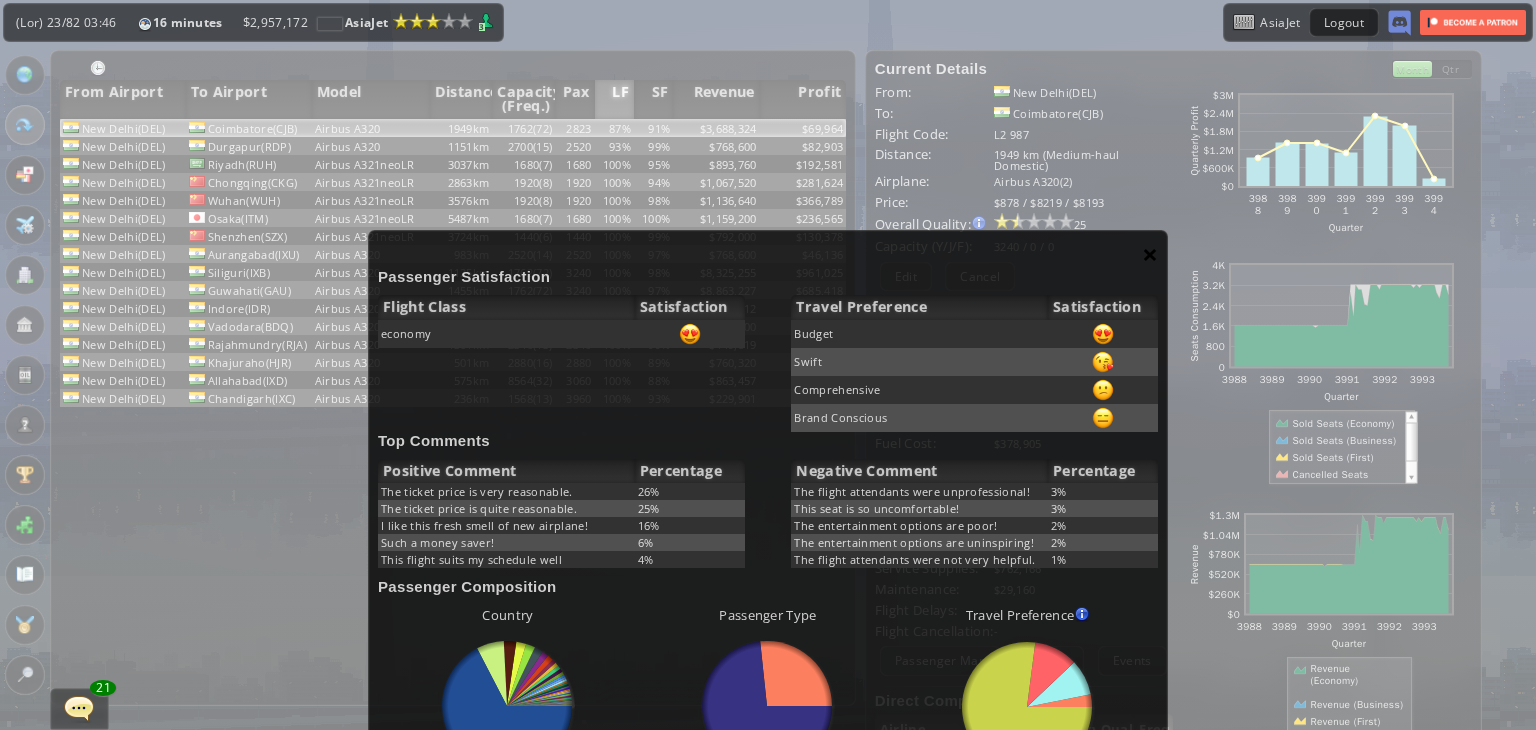 click on "×" at bounding box center (1150, 254) 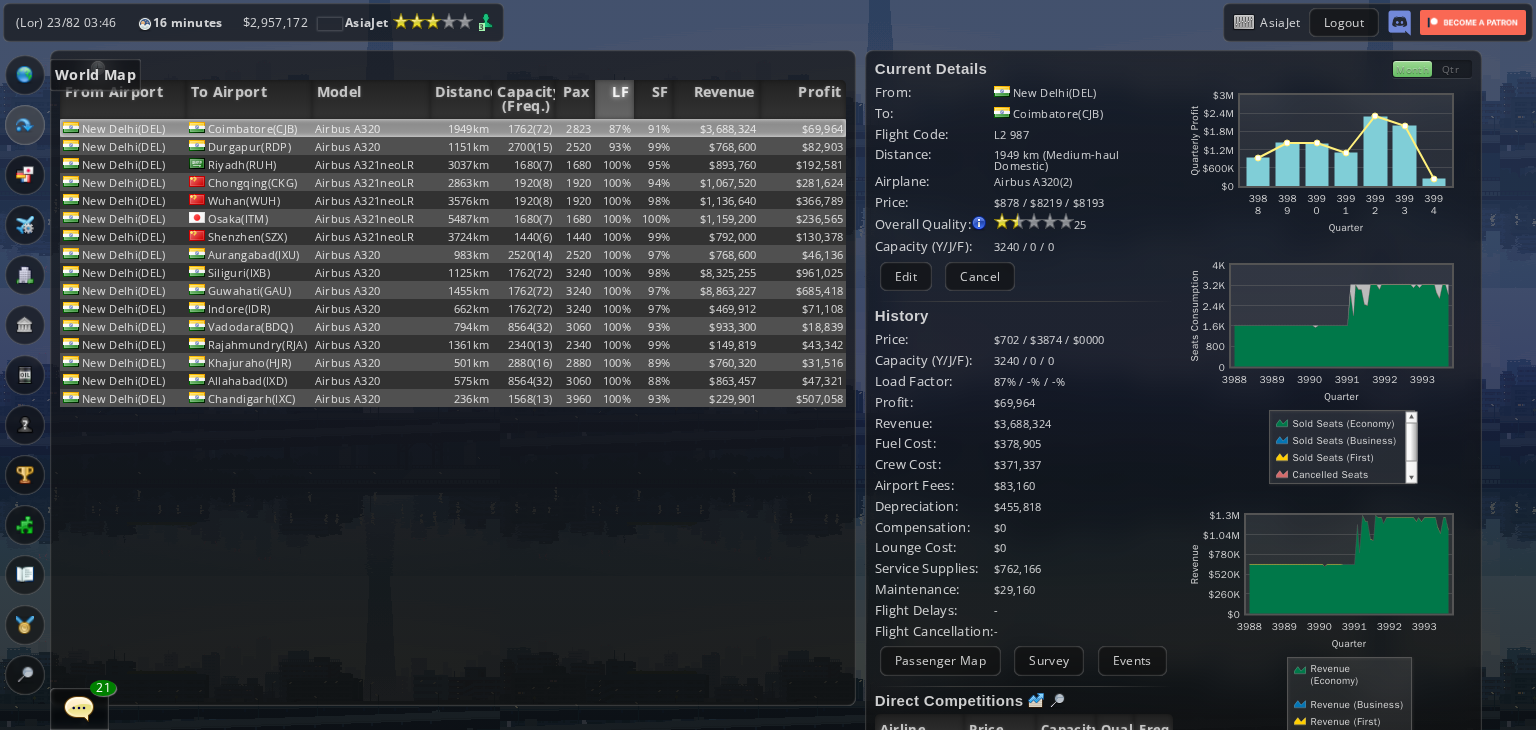 click at bounding box center [25, 75] 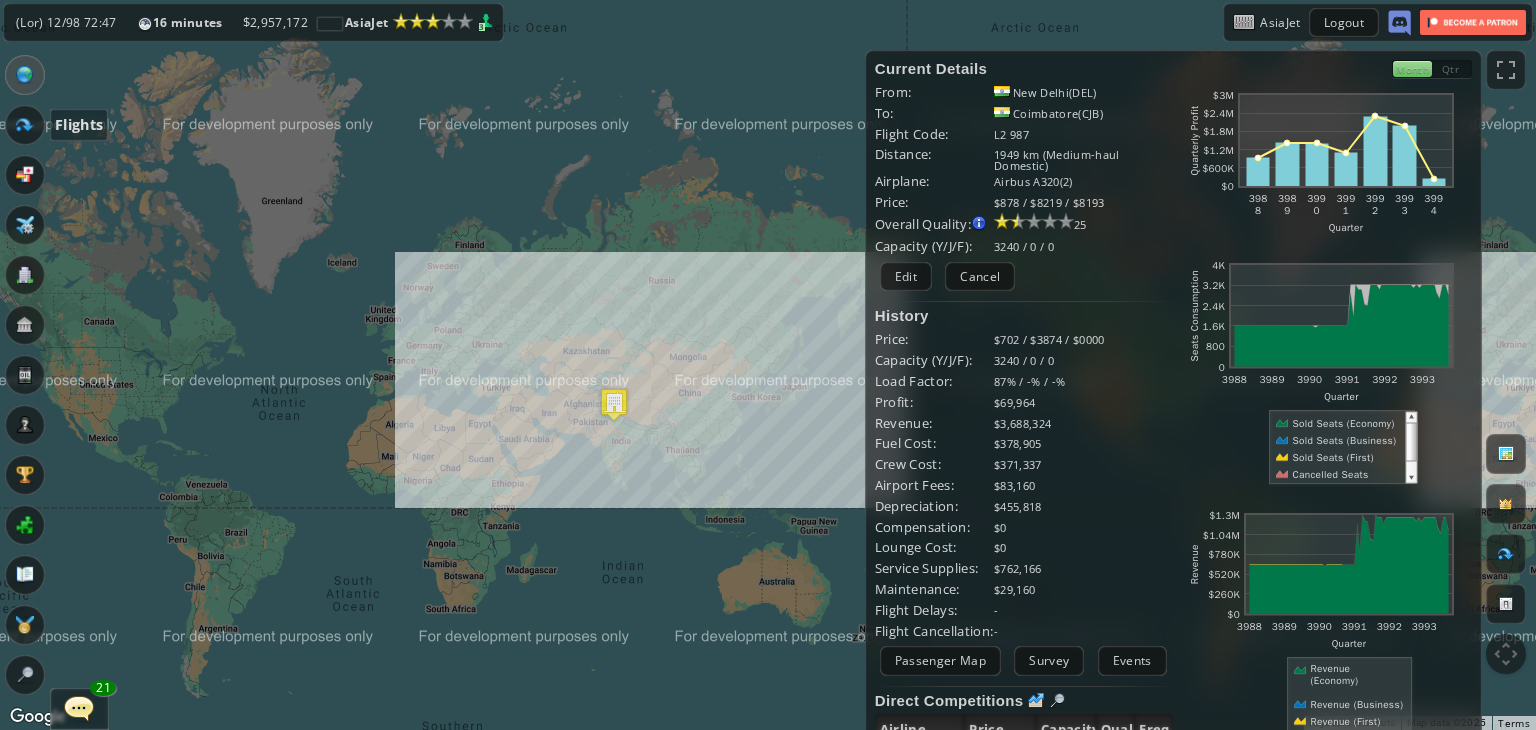 click at bounding box center (25, 125) 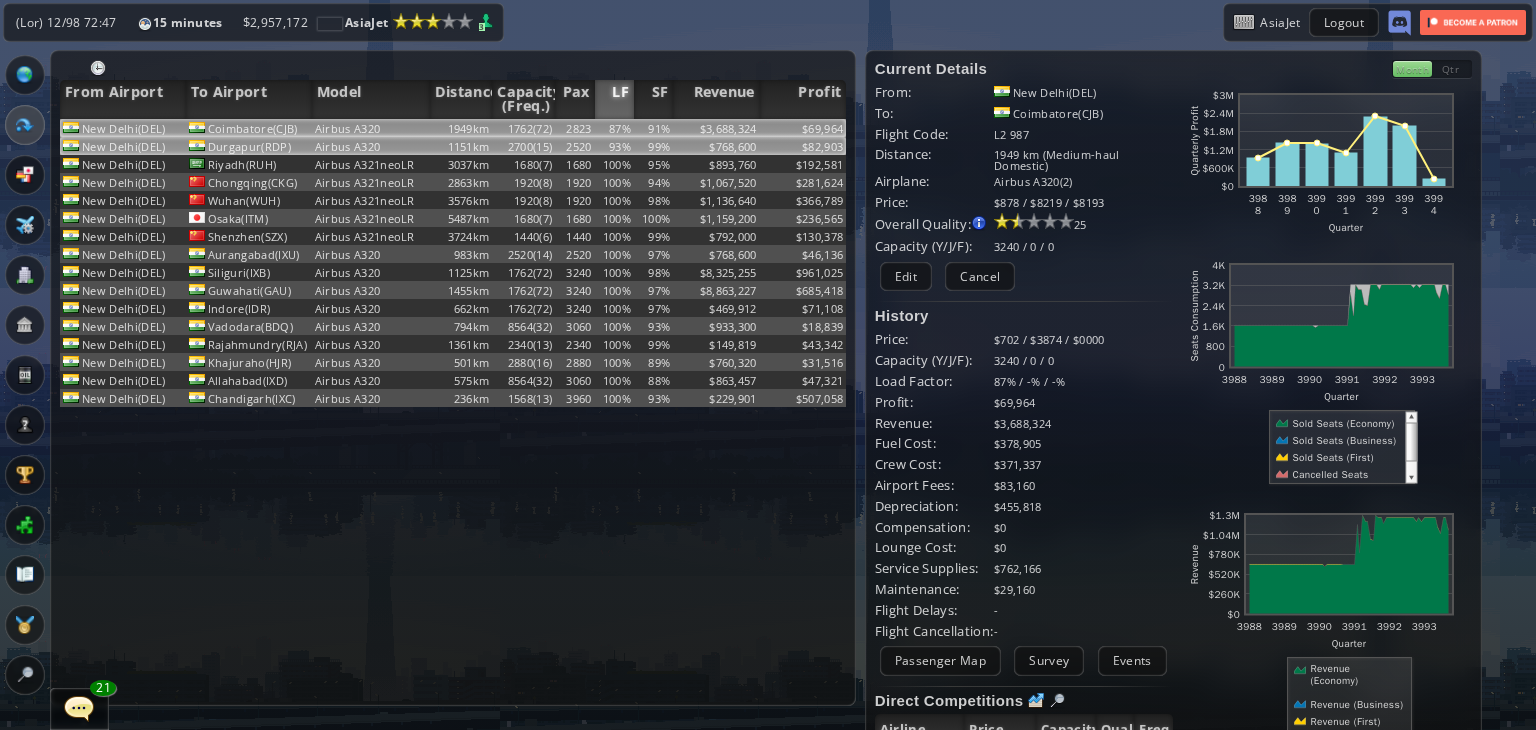 click on "2520" at bounding box center [574, 128] 